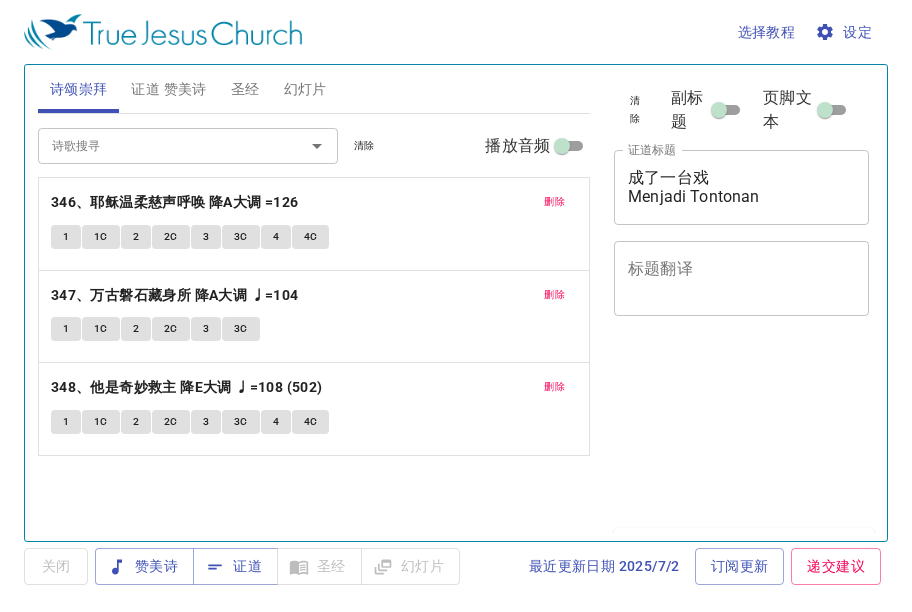 scroll, scrollTop: 0, scrollLeft: 0, axis: both 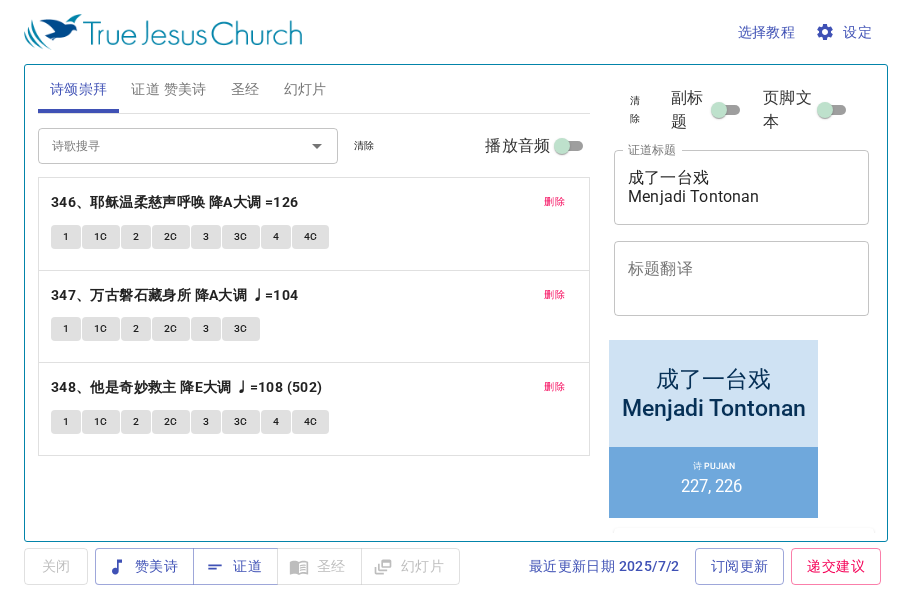 click on "删除" at bounding box center (554, 202) 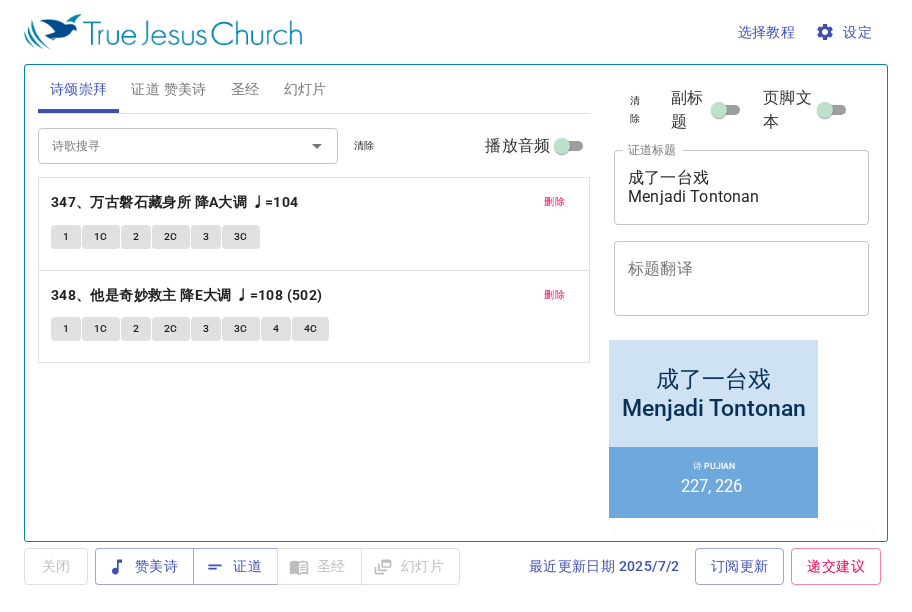 click on "删除" at bounding box center (554, 202) 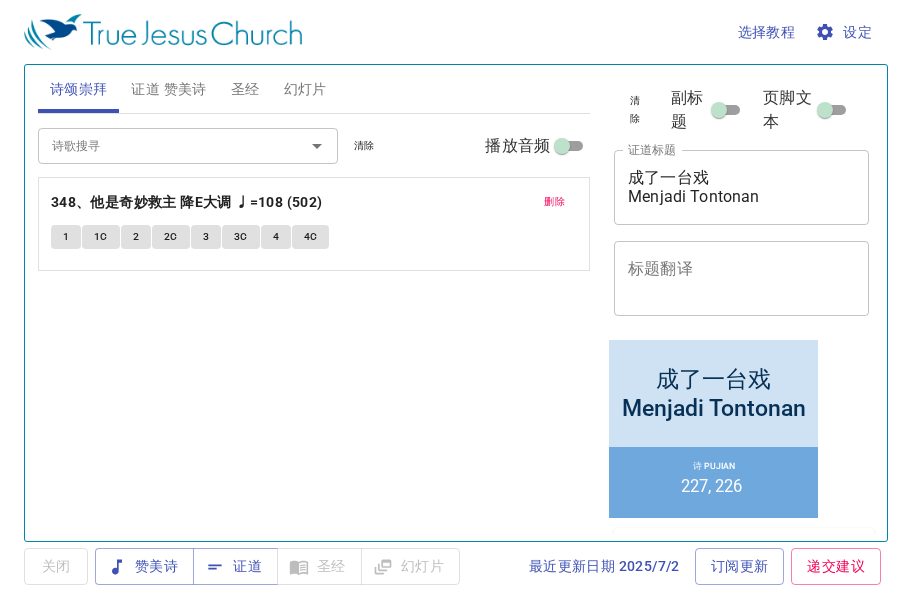 click on "删除" at bounding box center [554, 202] 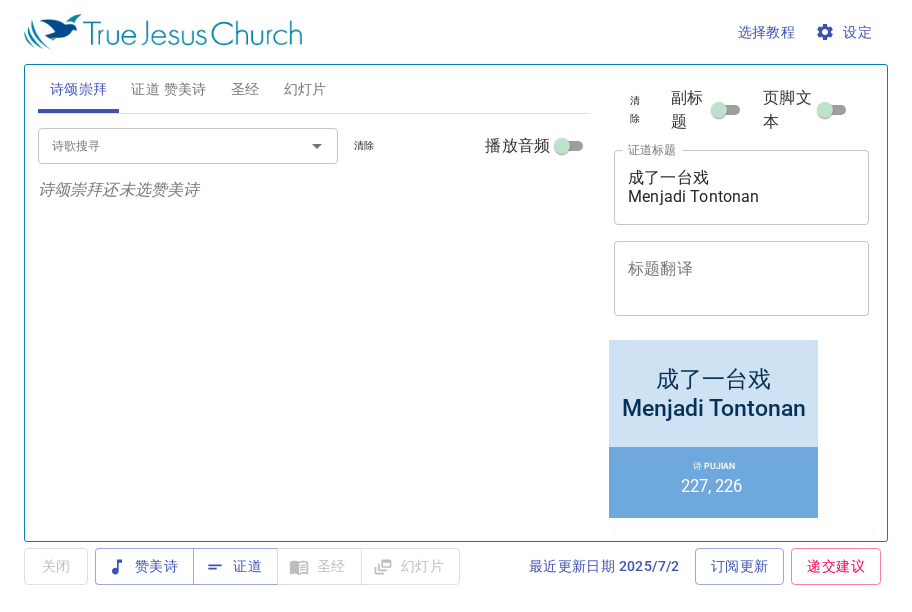 click on "诗歌搜寻" at bounding box center [158, 145] 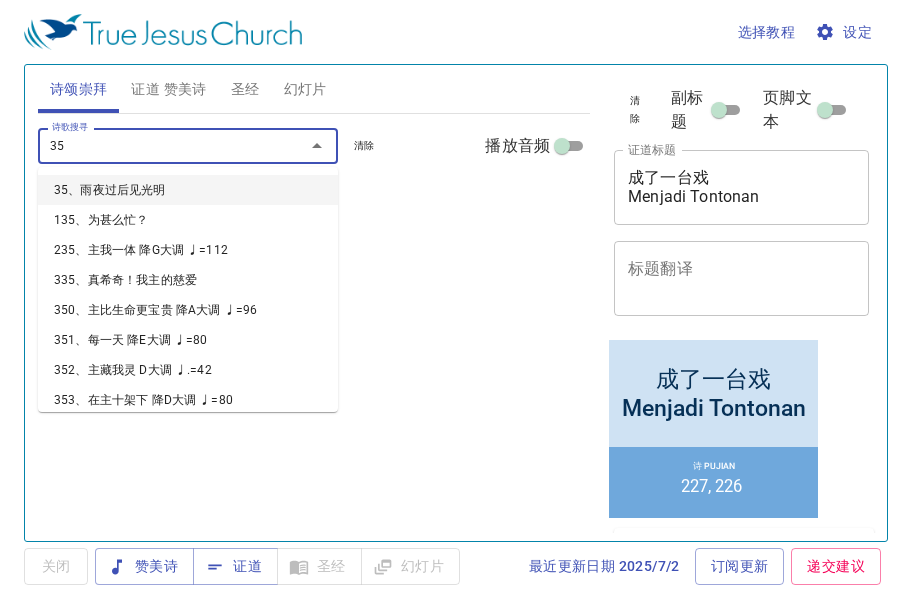 type on "351" 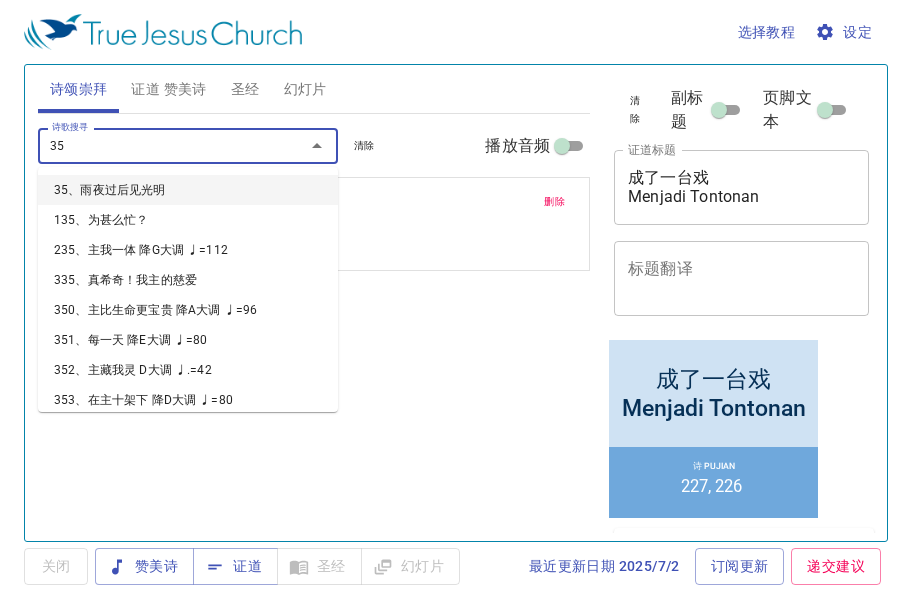 type on "352" 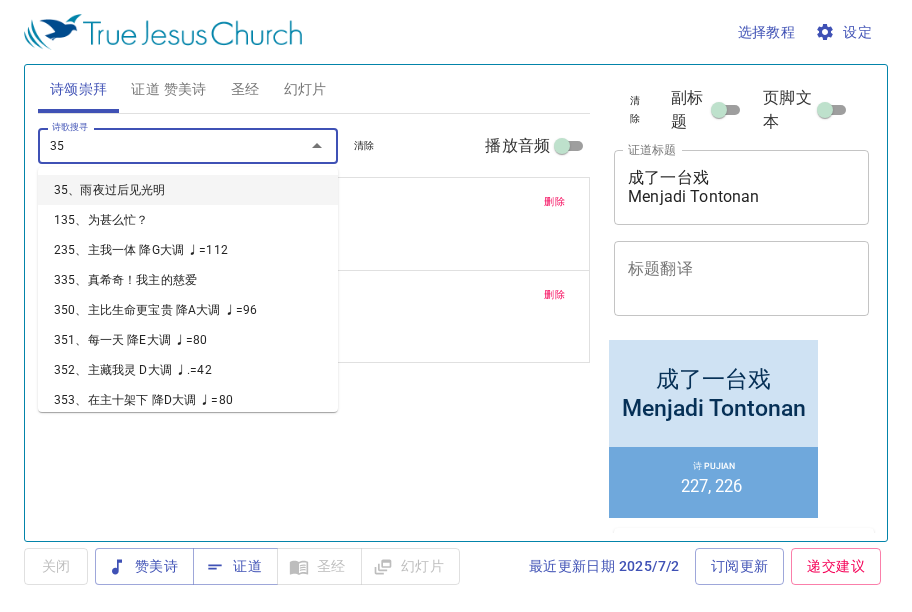 type on "353" 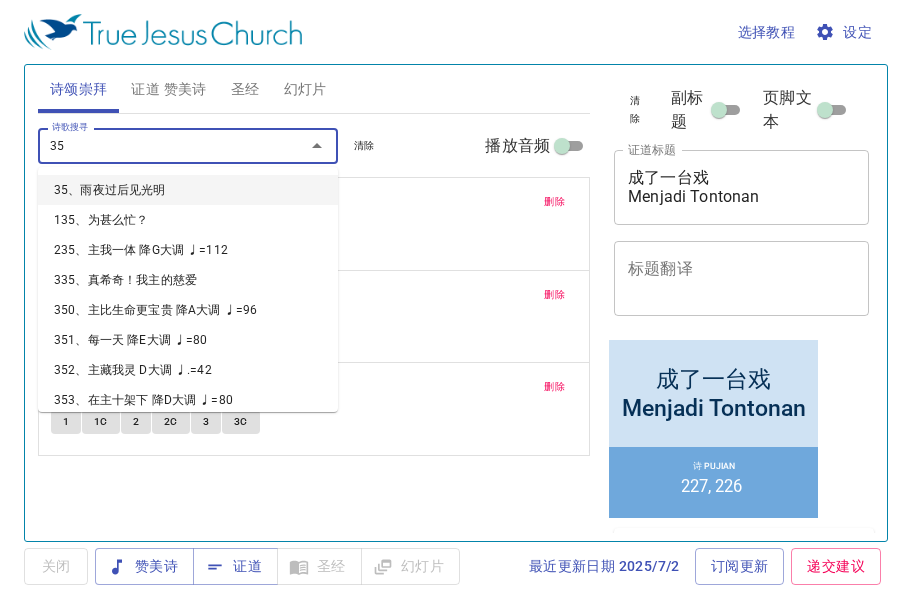 type on "354" 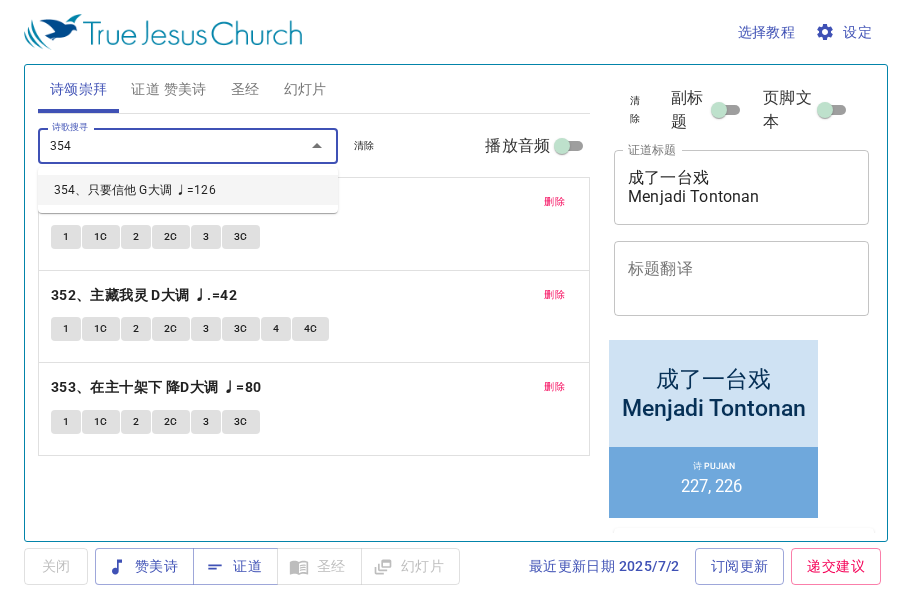 type 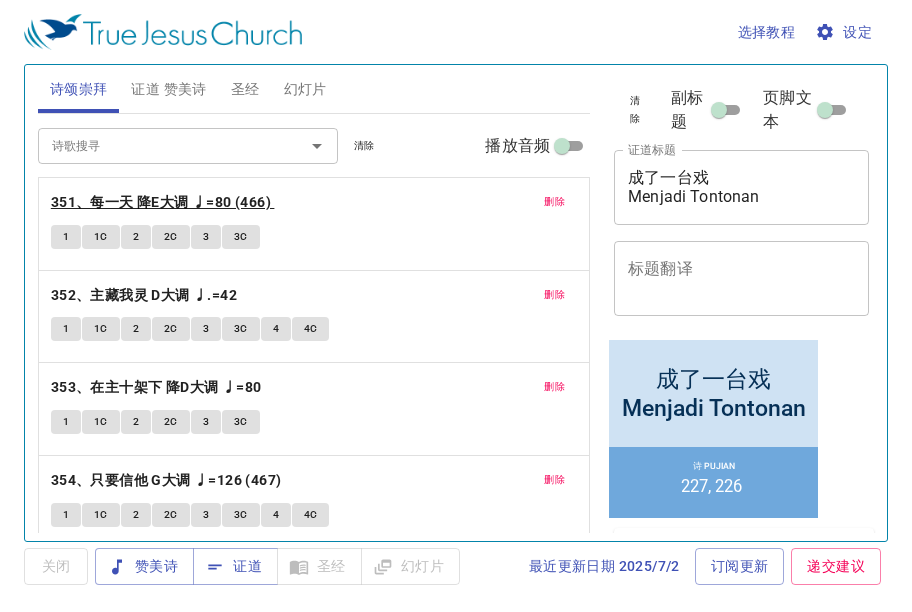 click on "351、每一天 降E大调 ♩=80 (466)" at bounding box center [161, 202] 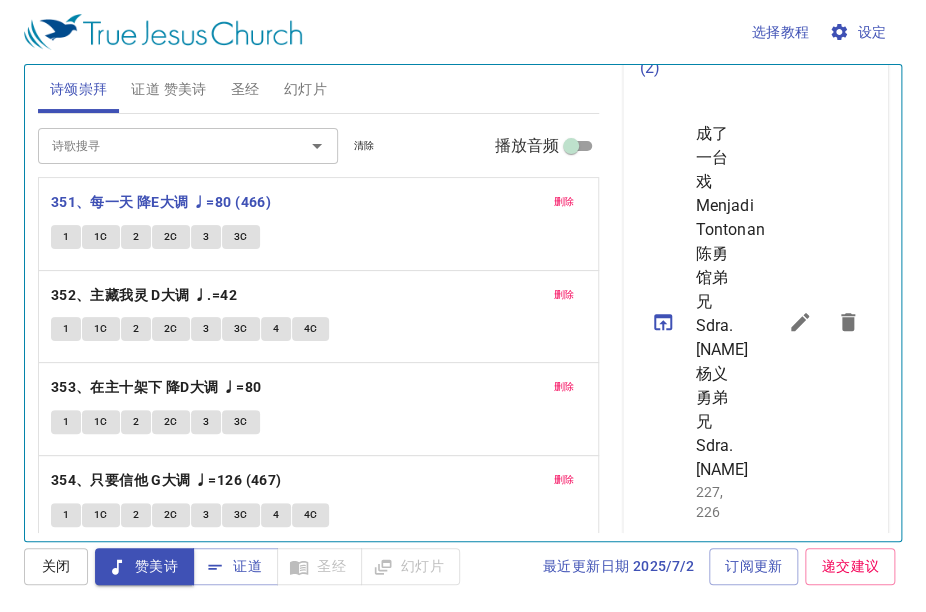 scroll, scrollTop: 600, scrollLeft: 0, axis: vertical 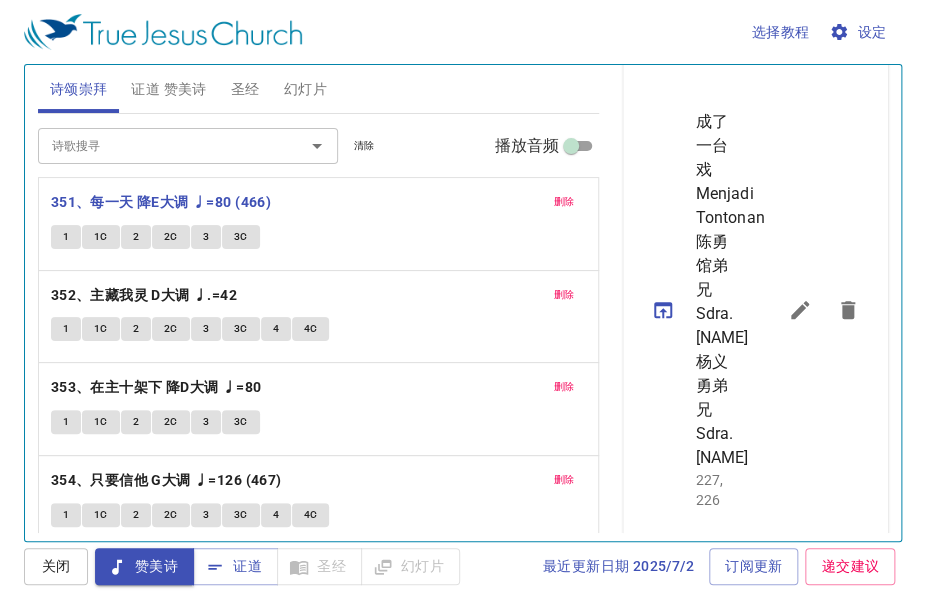 click on "清除 副标题 页脚文本 证道标题 成了一台戏
Menjadi Tontonan x 证道标题 标题翻译 x 标题翻译 副标题 x 副标题 副标题翻译 x 副标题翻译 页脚文本 页脚文本 所有证道  ( 2 ) 清除 加入至＂所有证道＂ 成了一台戏
Menjadi Tontonan 陈勇馆弟兄 Sdra. Chin Yuon Quan
杨义勇弟兄 Sdra. Yong Yih Yeong 227, 226 成了一台戏
Menjadi Tontonan  227, 226" at bounding box center (751, 295) 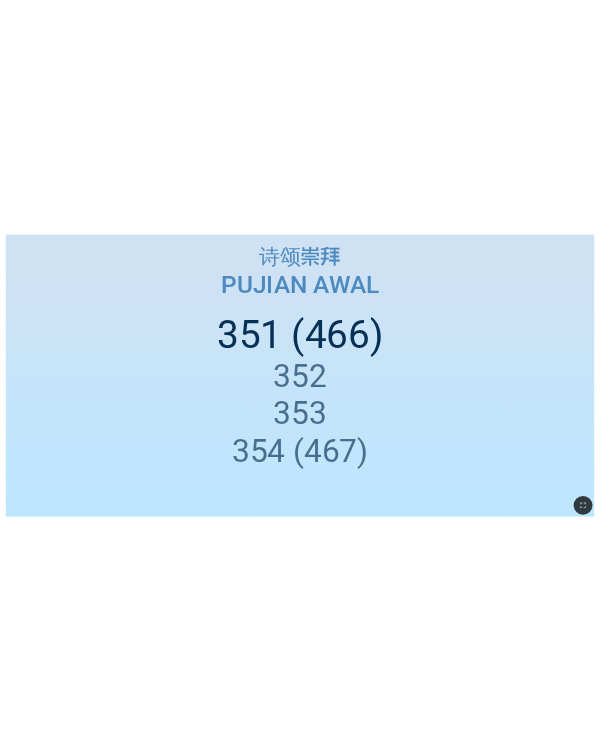 scroll, scrollTop: 0, scrollLeft: 0, axis: both 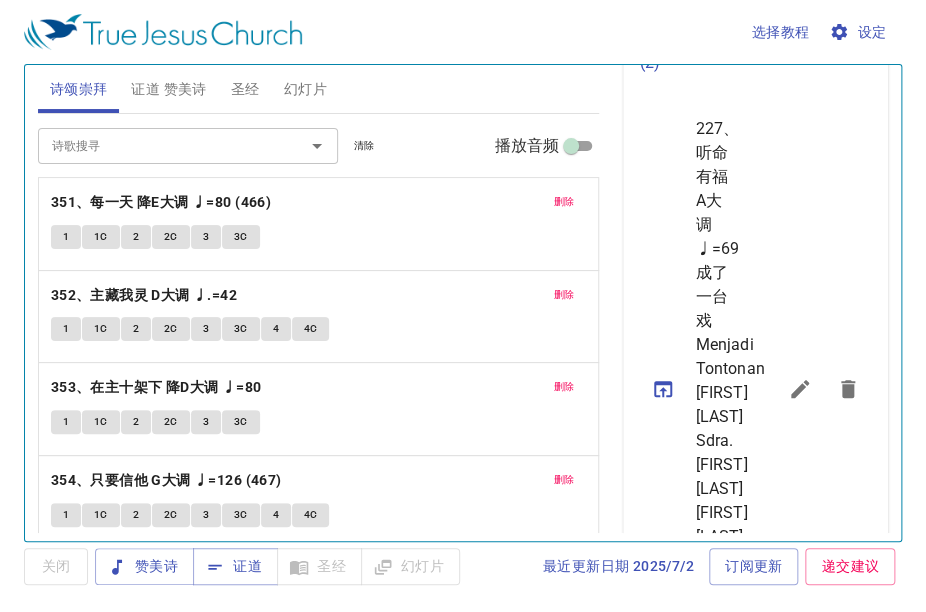 click on "354、只要信他 G大调 ♩=126 (467)" at bounding box center [319, 480] 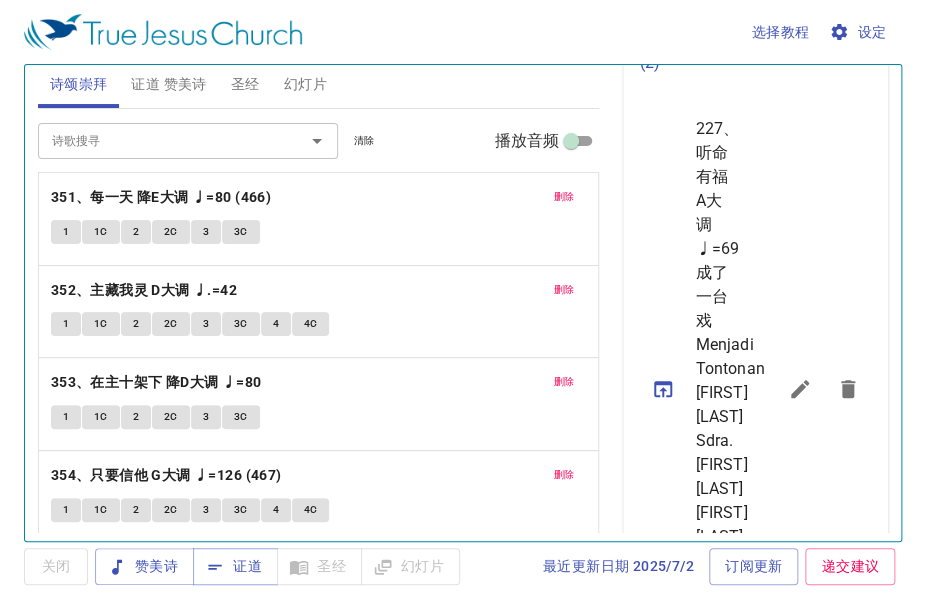 scroll, scrollTop: 0, scrollLeft: 0, axis: both 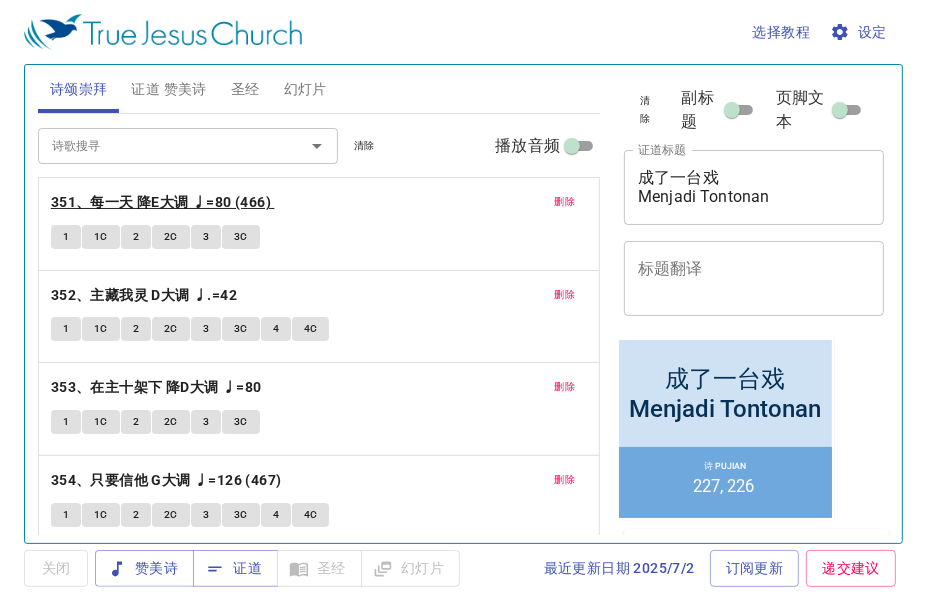 click on "351、每一天 降E大调 ♩=80 (466)" at bounding box center (161, 202) 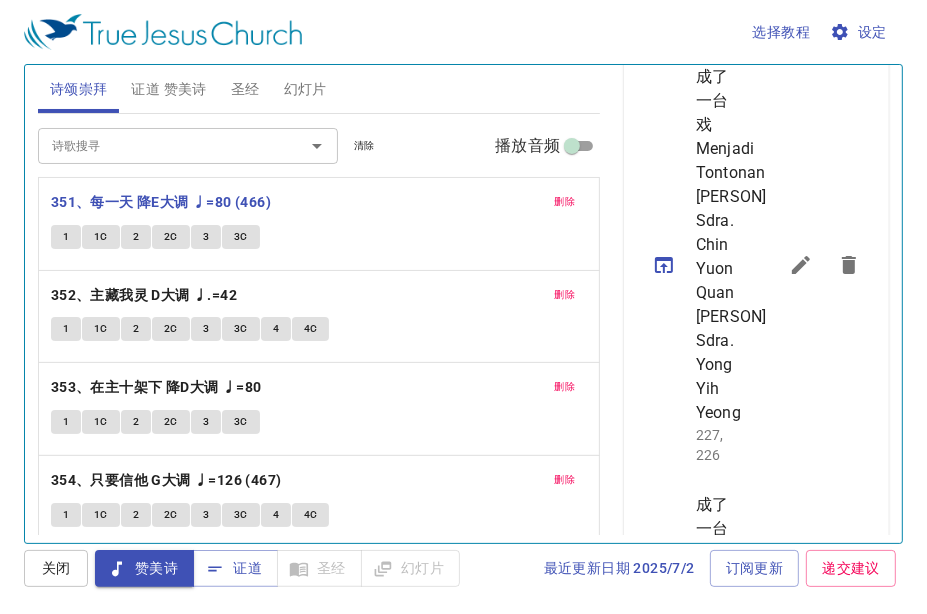 scroll, scrollTop: 657, scrollLeft: 0, axis: vertical 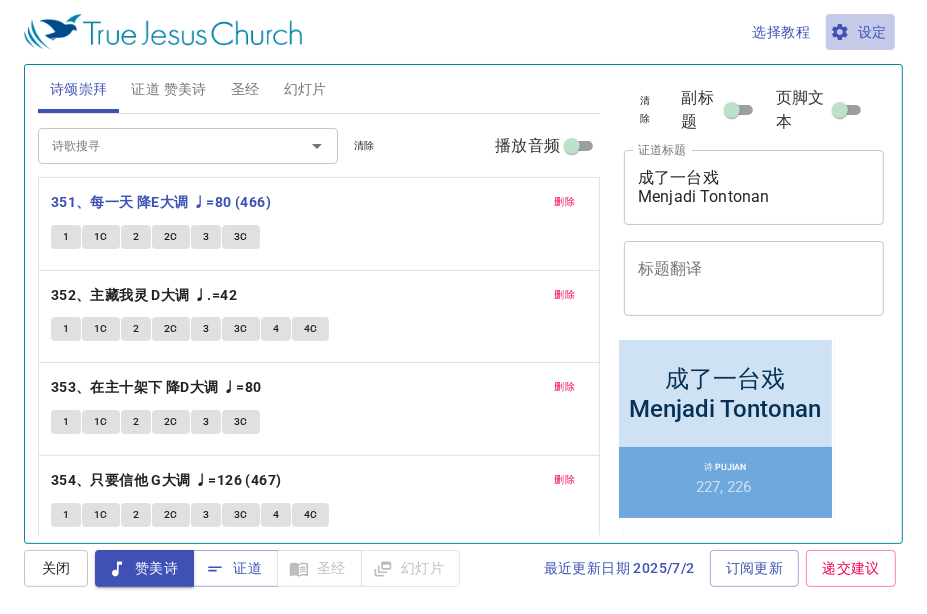 click on "设定" at bounding box center [860, 32] 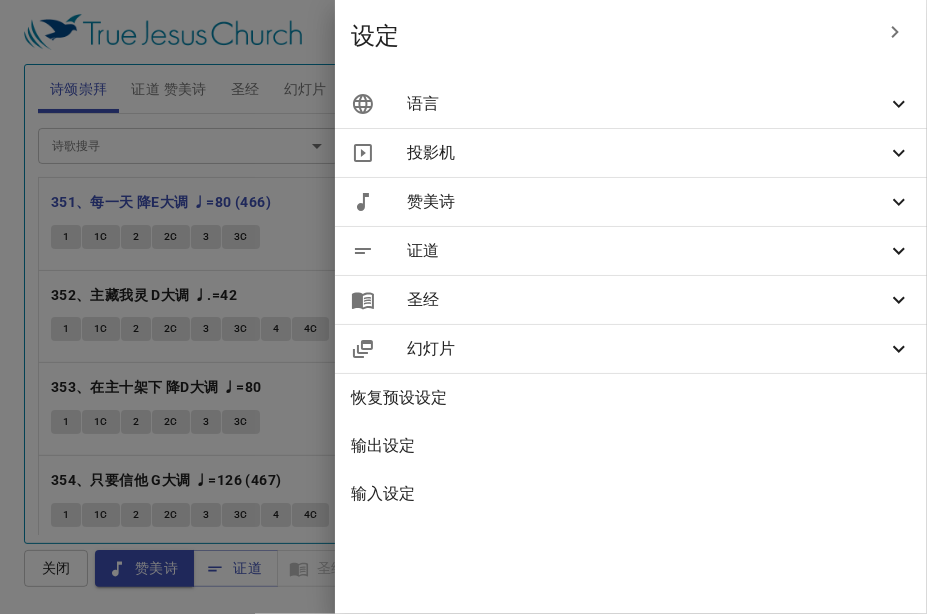 click on "语言" at bounding box center (647, 104) 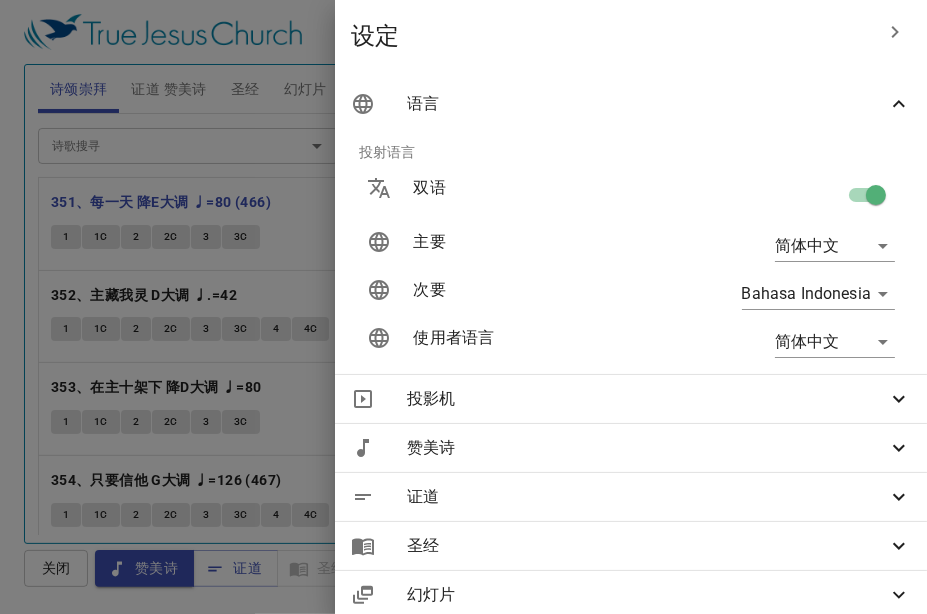 click 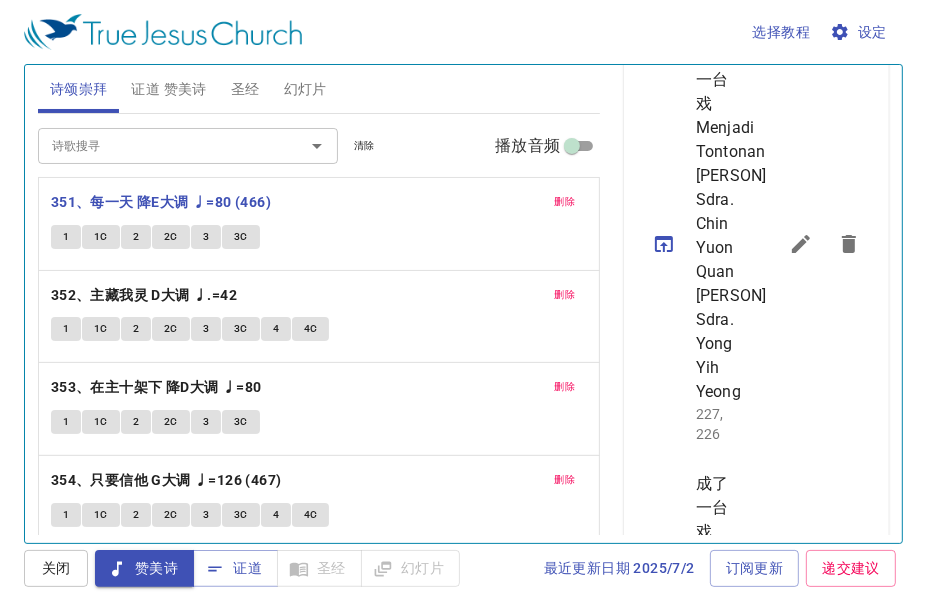 scroll, scrollTop: 680, scrollLeft: 0, axis: vertical 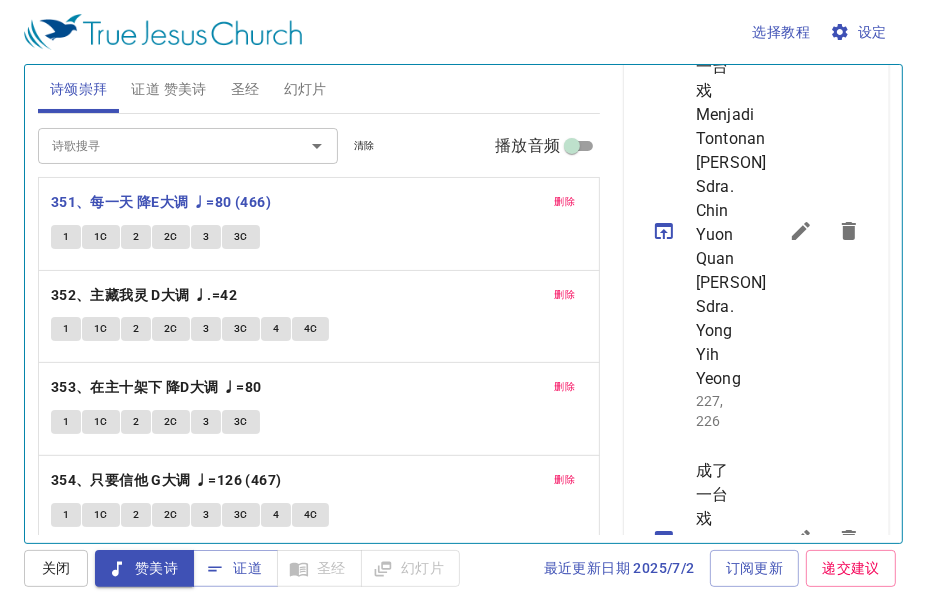 click on "选择教程 设定 诗颂崇拜 证道 赞美诗 圣经 幻灯片 诗歌搜寻 诗歌搜寻   清除 播放音频 删除 351、每一天 降E大调 ♩=80 (466)   1 1C 2 2C 3 3C 删除 352、主藏我灵 D大调 ♩.=42   1 1C 2 2C 3 3C 4 4C 删除 353、在主十架下 降D大调 ♩=80   1 1C 2 2C 3 3C 删除 354、只要信他 G大调 ♩=126 (467)   1 1C 2 2C 3 3C 4 4C 诗歌搜寻 诗歌搜寻   清除 播放音频 删除 227、听命有福 A大调 ♩=69   1 2 3 4 删除 226、愿成主旨 降A大调 ♩=96   1 1C 2 2C 3 3C 4 4C 创世记 1 挑选圣经章节 (Ctrl + /) 挑选圣经章节 (Ctrl + /)   经文历史   上一节  (←, ↑)     下一节  (→, ↓) 显示 1 节 显示 2 节 显示 3 节 显示 4 节 显示 5 节 1 ﻿起初 ，　神 创造 天 地 。   Pada mulanya  Allah  menciptakan  langit  dan bumi .  2 地 是 空虚 混沌 ，渊 面 黑暗 ；　神 的灵 运行 在水 面 上 。   Bumi  belum berbentuk  dan kosong ; gelap gulita  menutupi  samudera raya Allah  ." at bounding box center (463, 307) 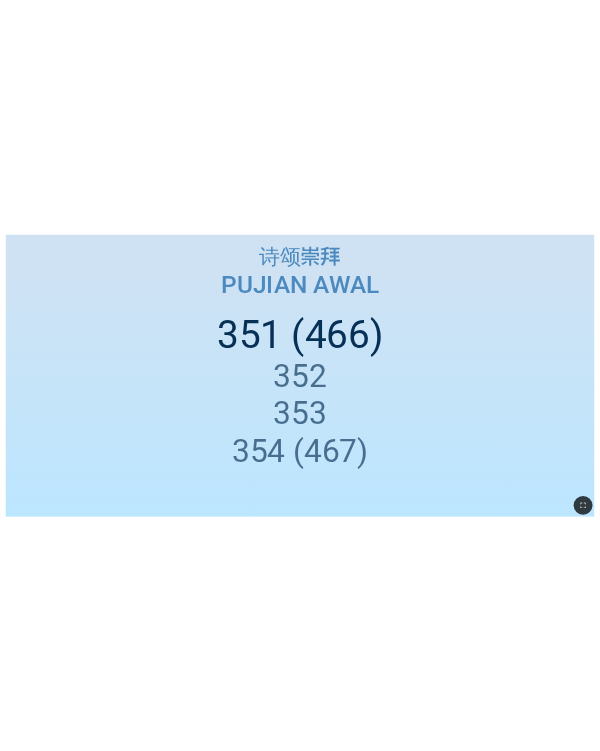 scroll, scrollTop: 0, scrollLeft: 0, axis: both 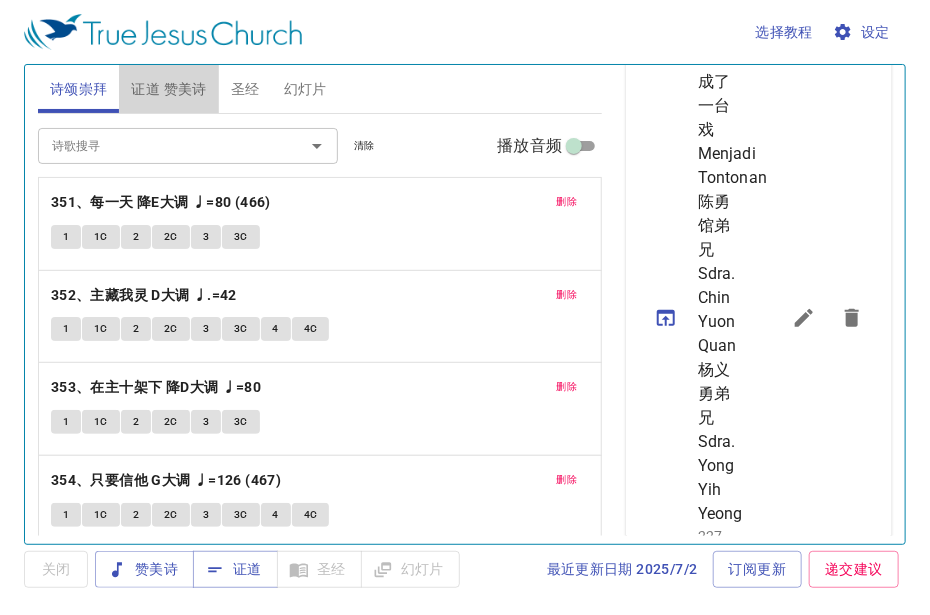 click on "证道 赞美诗" at bounding box center [168, 89] 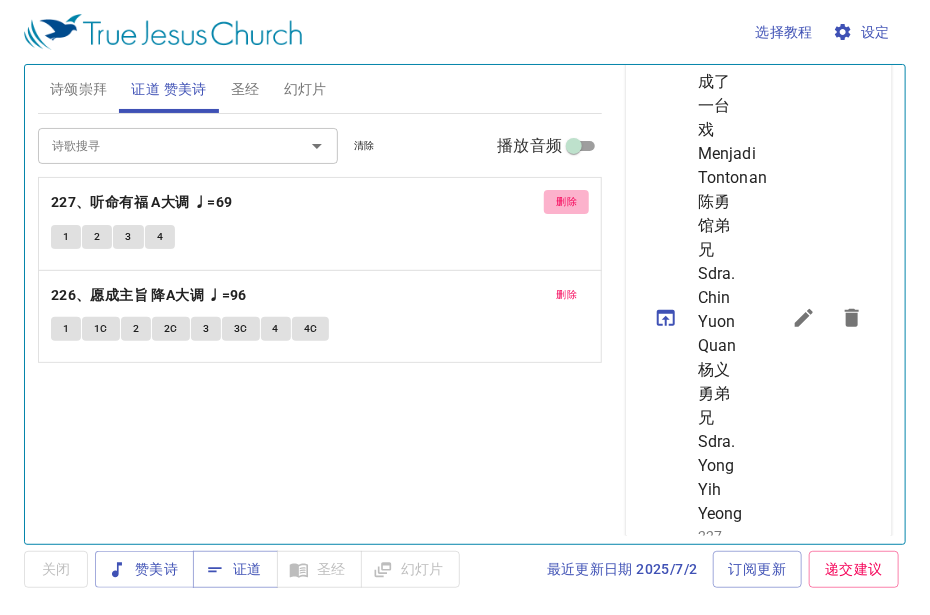 click on "删除" at bounding box center (566, 202) 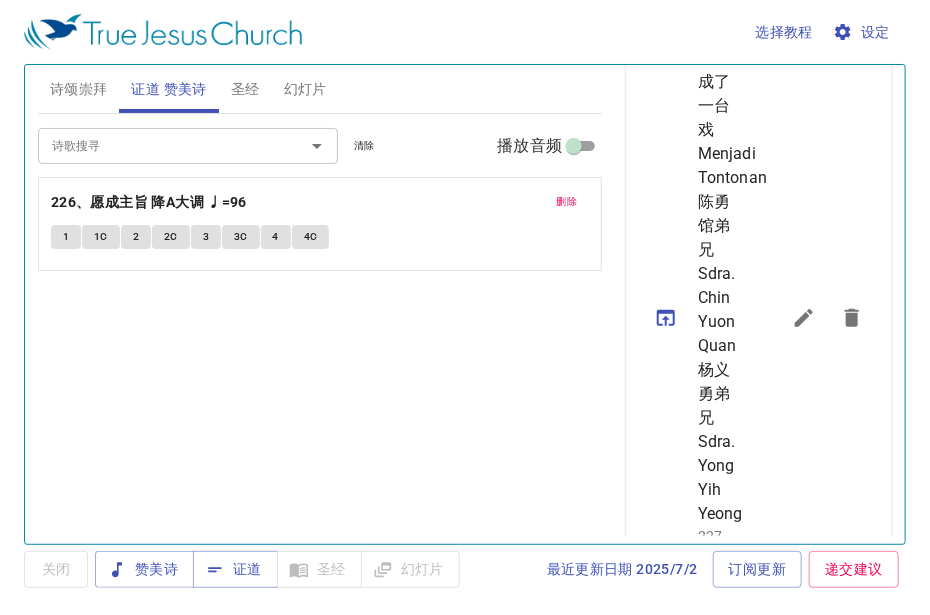 click on "删除" at bounding box center (566, 202) 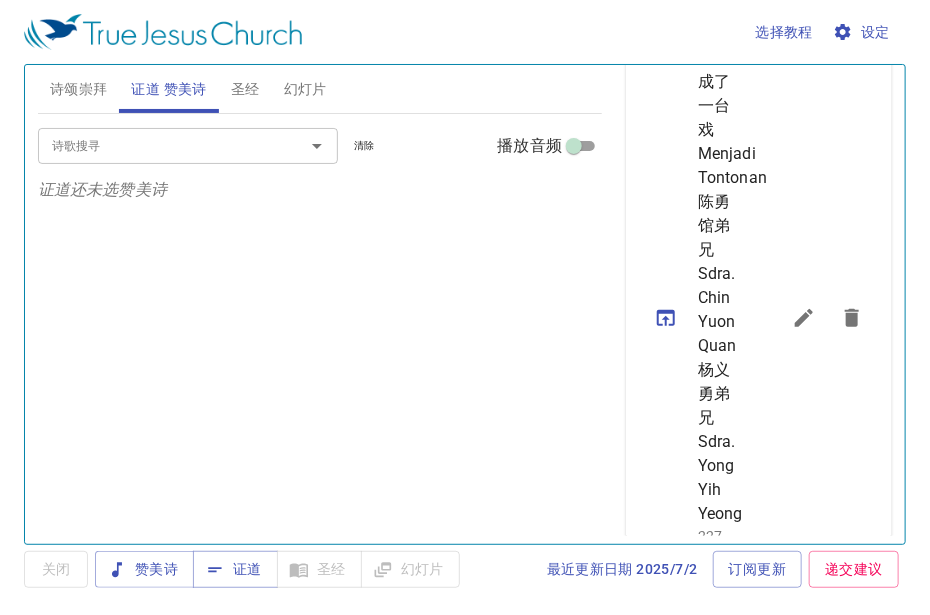 click on "诗歌搜寻" at bounding box center [188, 145] 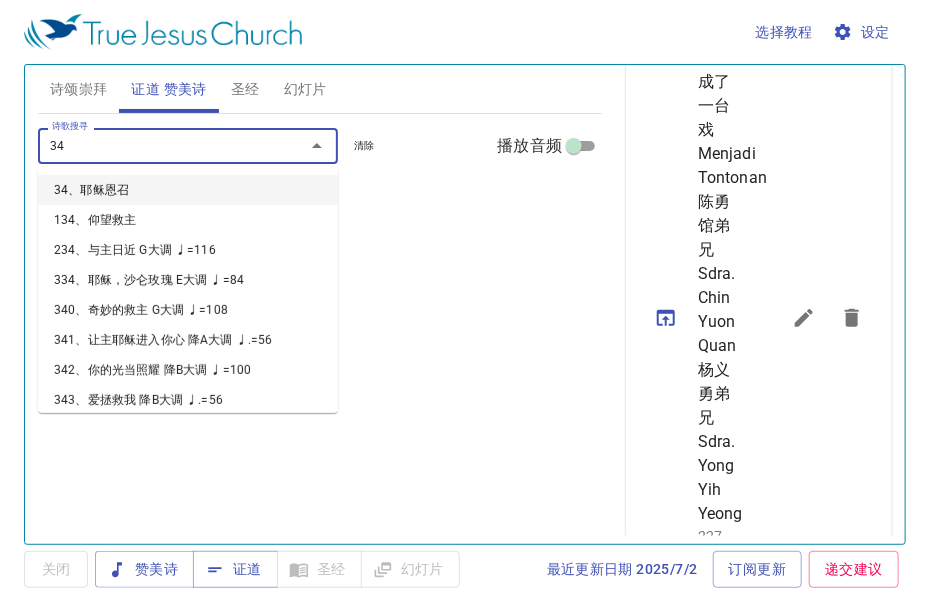 type on "348" 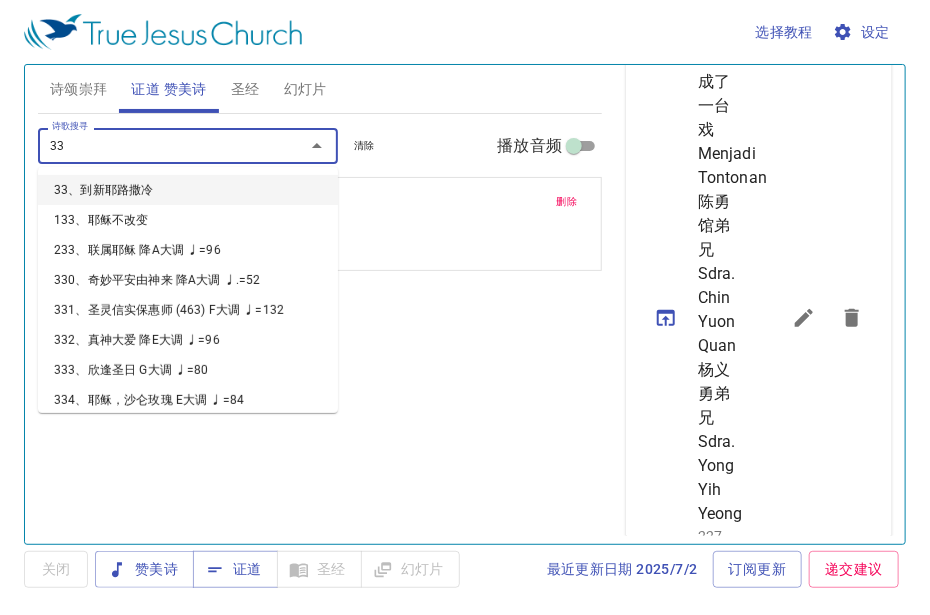 type on "337" 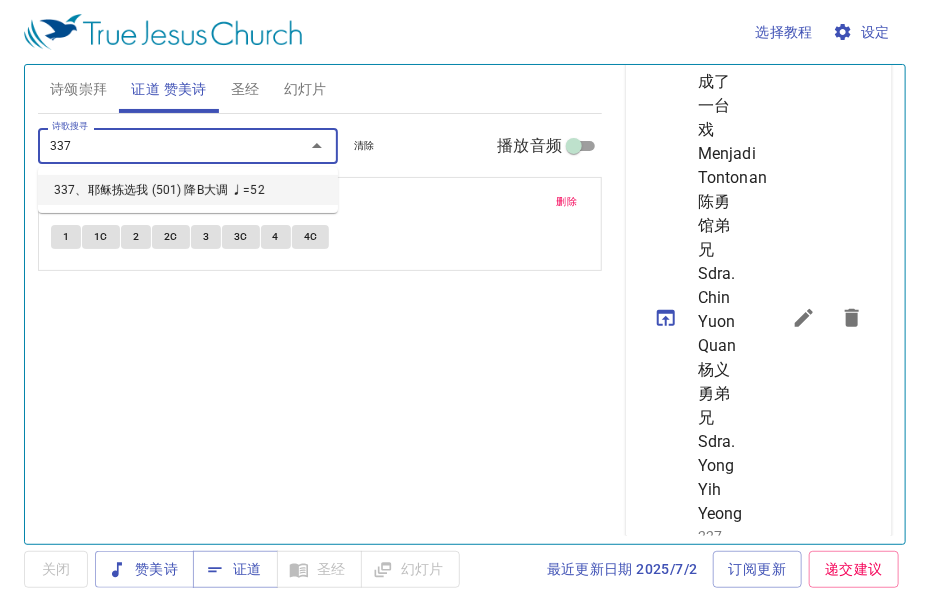 type 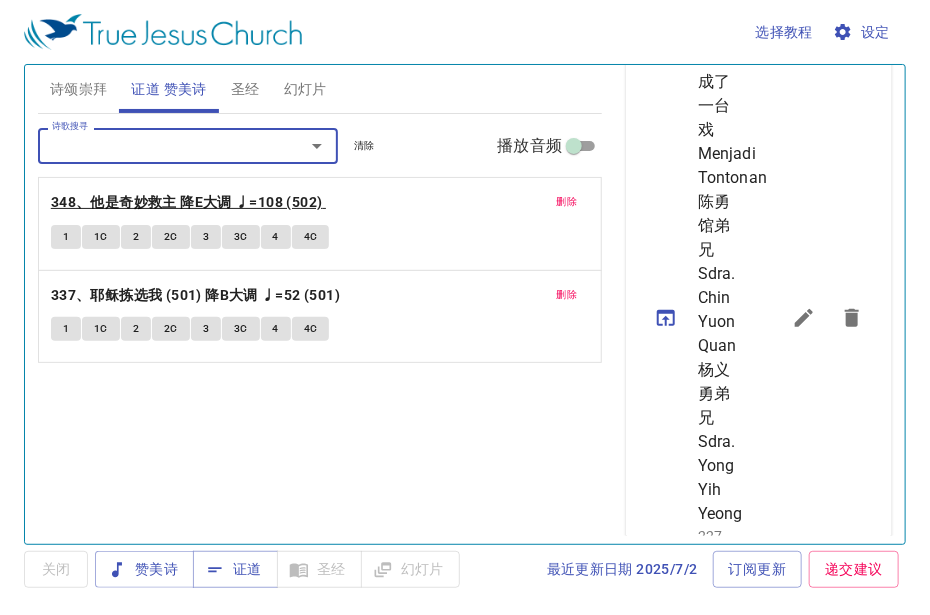 click on "348、他是奇妙救主 降E大调 ♩=108 (502)" at bounding box center (187, 202) 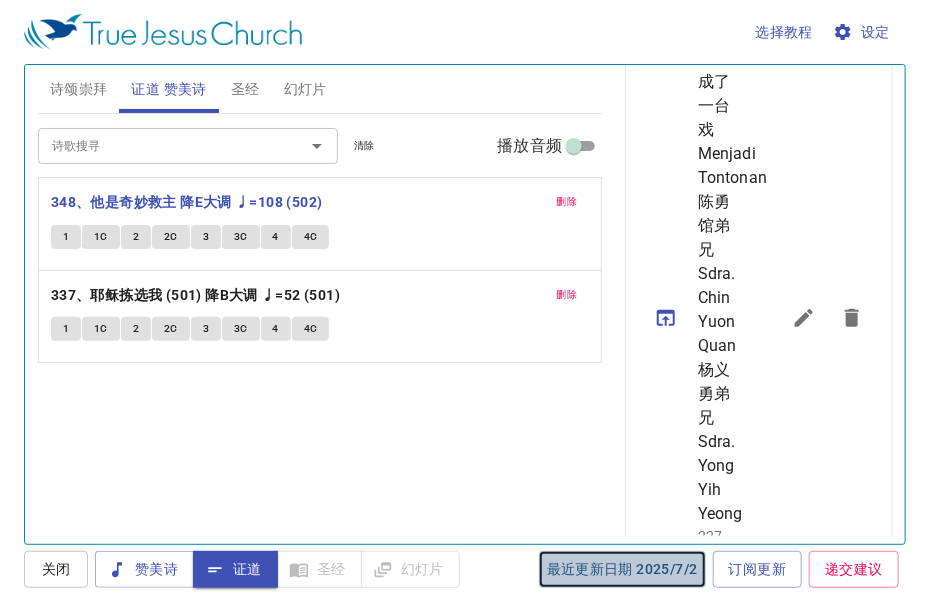 click on "最近更新日期   2025/7/2" at bounding box center [622, 569] 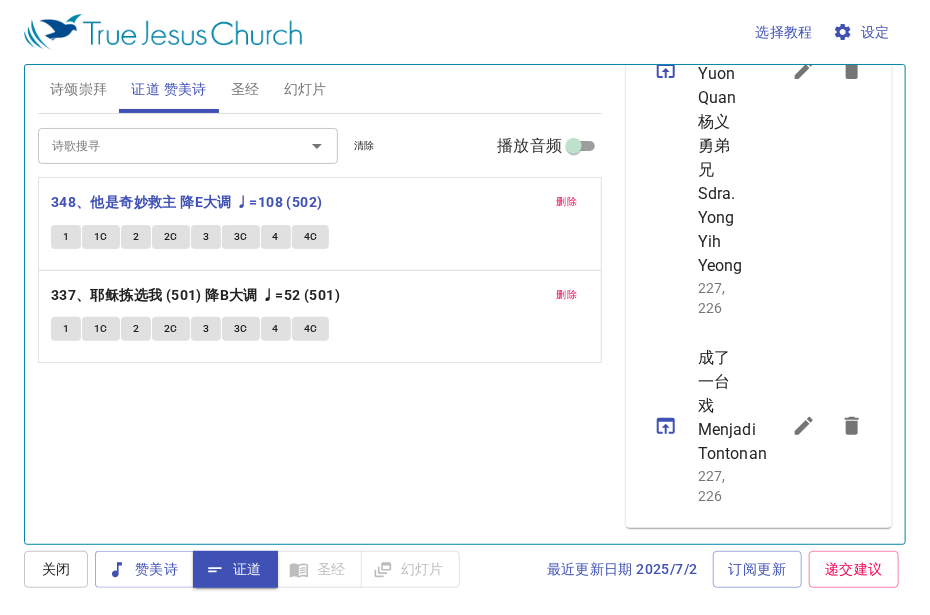 scroll, scrollTop: 1004, scrollLeft: 0, axis: vertical 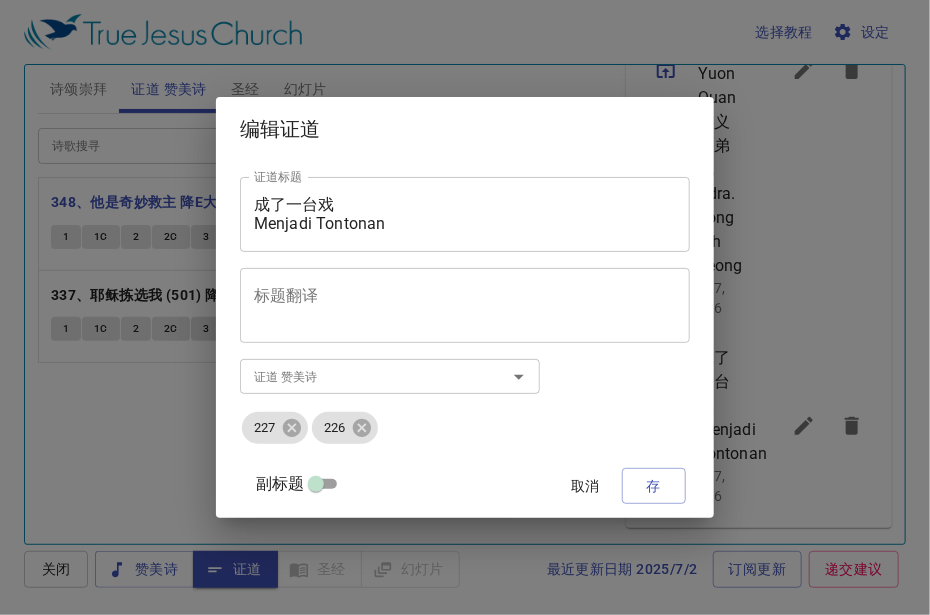 click on "取消" at bounding box center [586, 486] 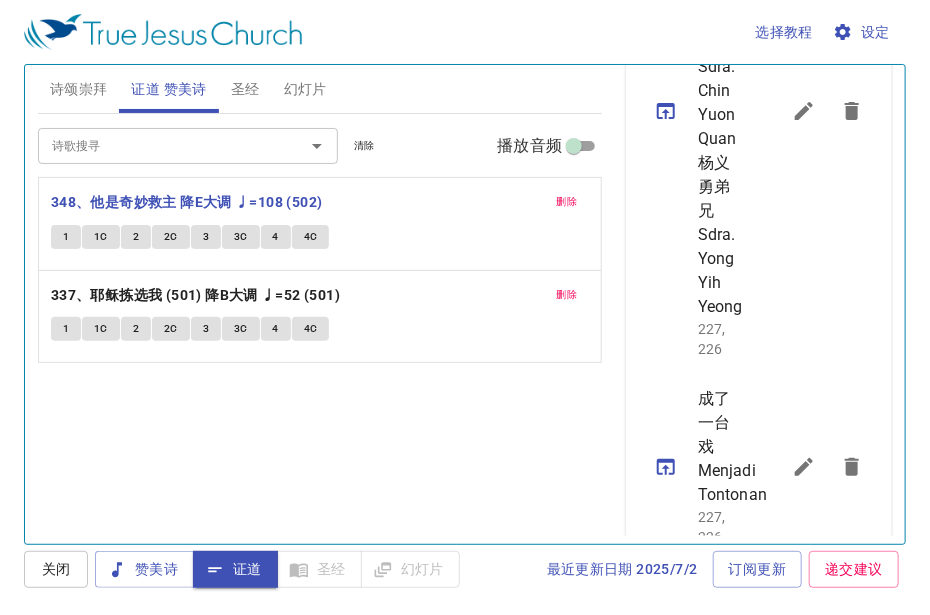 scroll, scrollTop: 844, scrollLeft: 0, axis: vertical 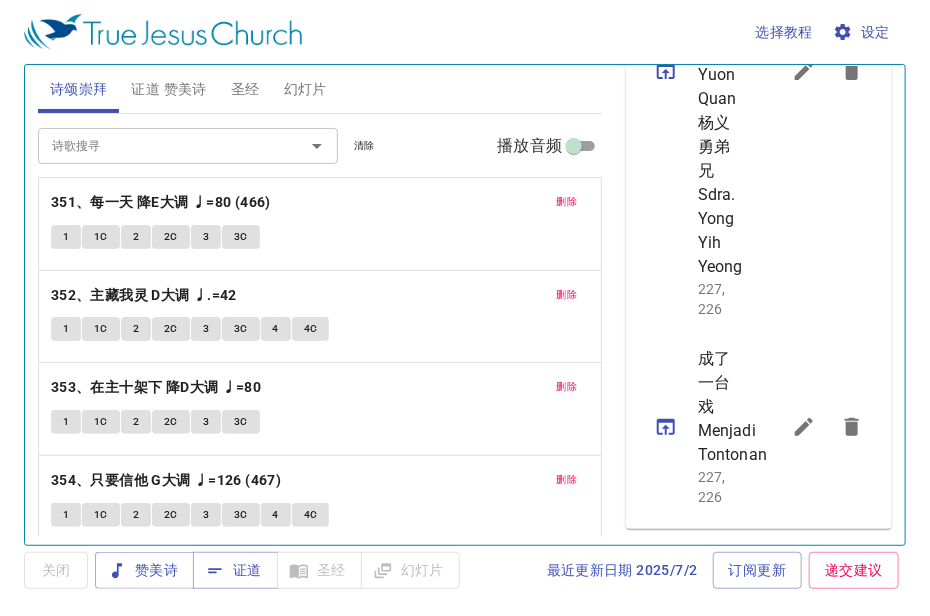 click 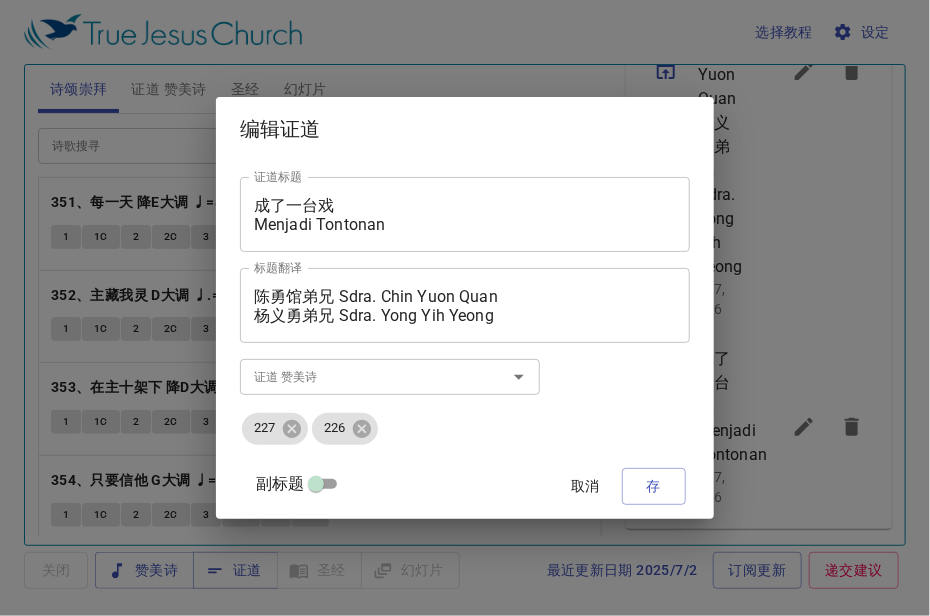 click on "成了一台戏
Menjadi Tontonan" at bounding box center [465, 215] 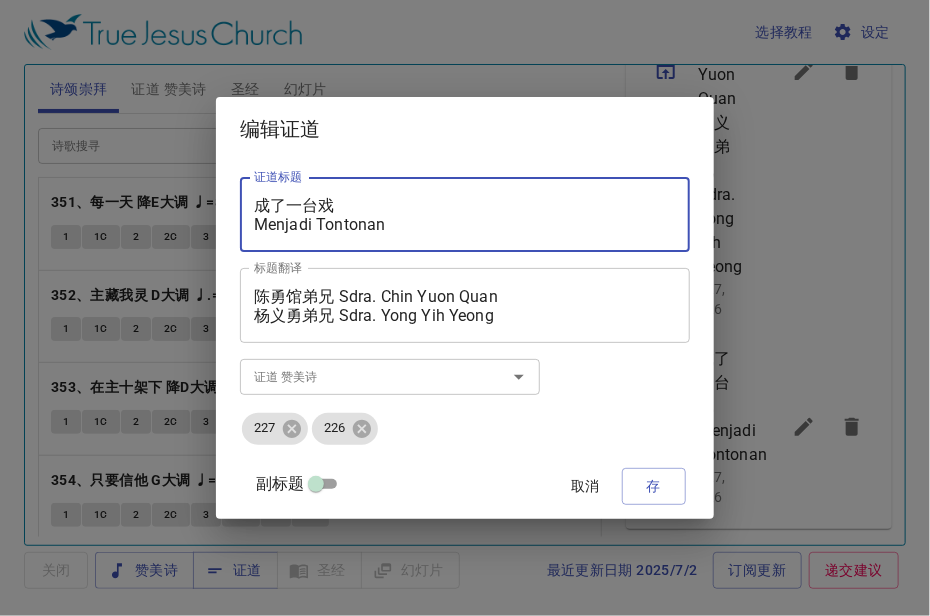 click on "成了一台戏
Menjadi Tontonan" at bounding box center (465, 215) 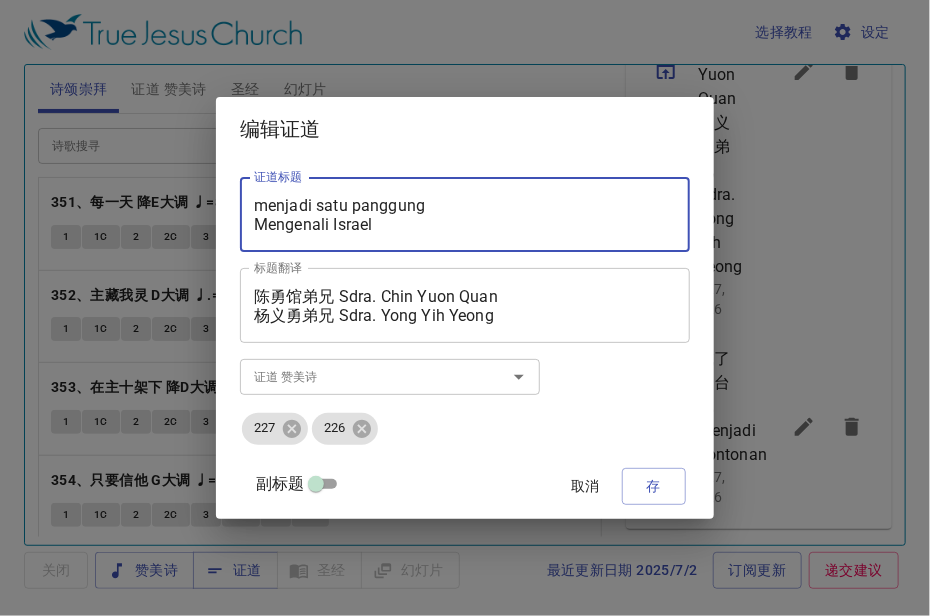 type on "menjadi satu panggung
Mengenali Israel" 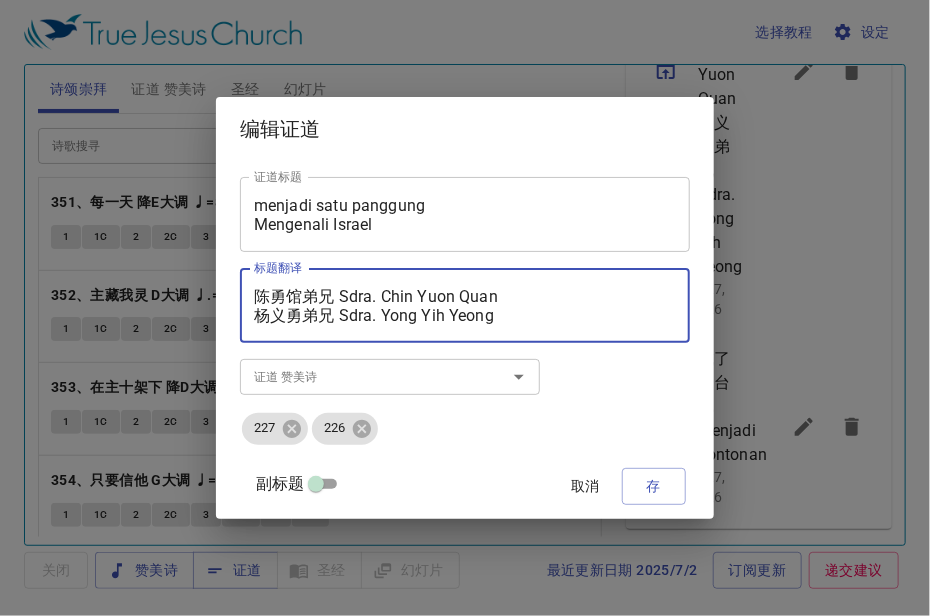 click on "陈勇馆弟兄 Sdra. Chin Yuon Quan
杨义勇弟兄 Sdra. Yong Yih Yeong" at bounding box center [465, 306] 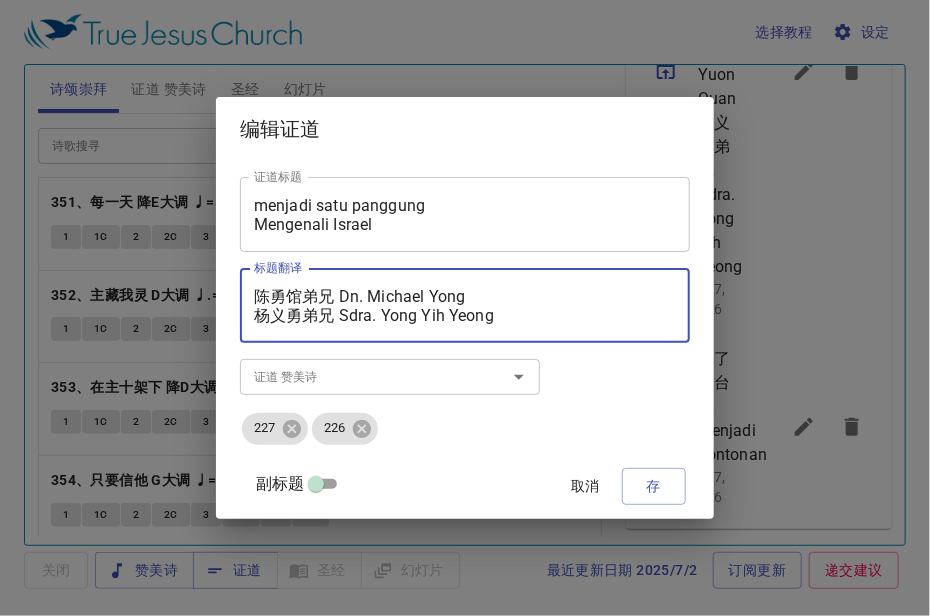 click on "陈勇馆弟兄 Dn. Michael Yong
杨义勇弟兄 Sdra. Yong Yih Yeong" at bounding box center [465, 306] 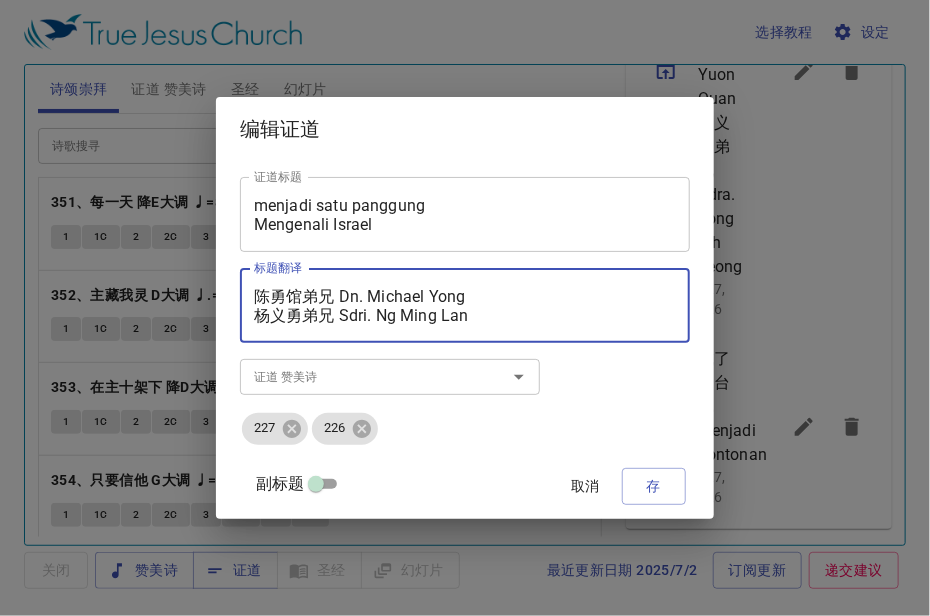 drag, startPoint x: 278, startPoint y: 294, endPoint x: 353, endPoint y: 293, distance: 75.00667 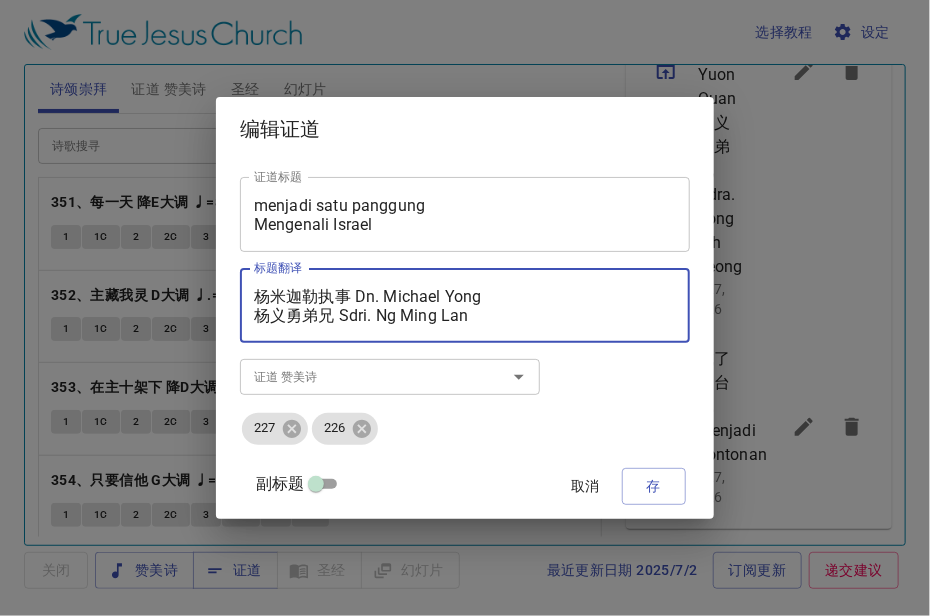 drag, startPoint x: 280, startPoint y: 311, endPoint x: 351, endPoint y: 312, distance: 71.00704 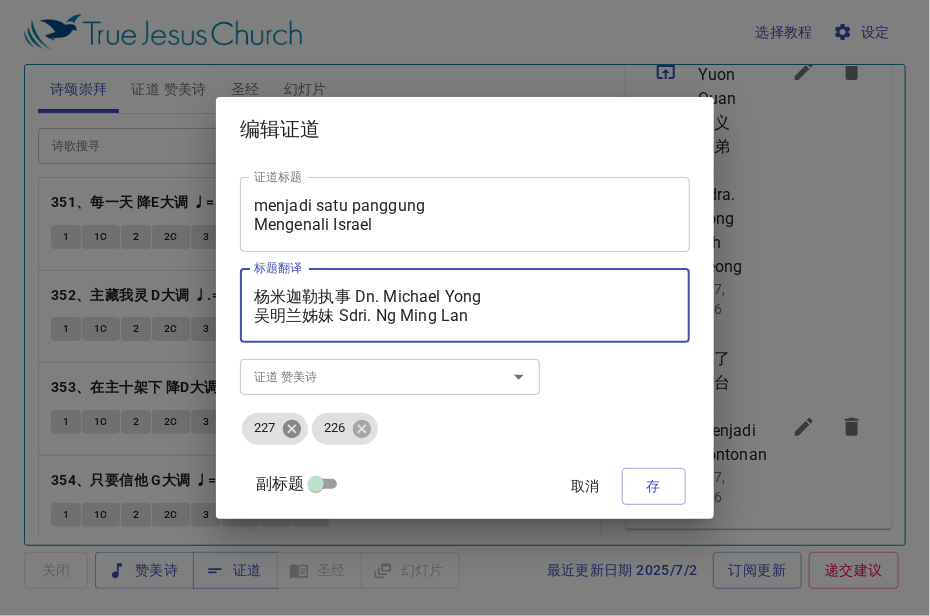 type on "杨米迦勒执事 Dn. Michael Yong
吴明兰姊妹 Sdri. Ng Ming Lan" 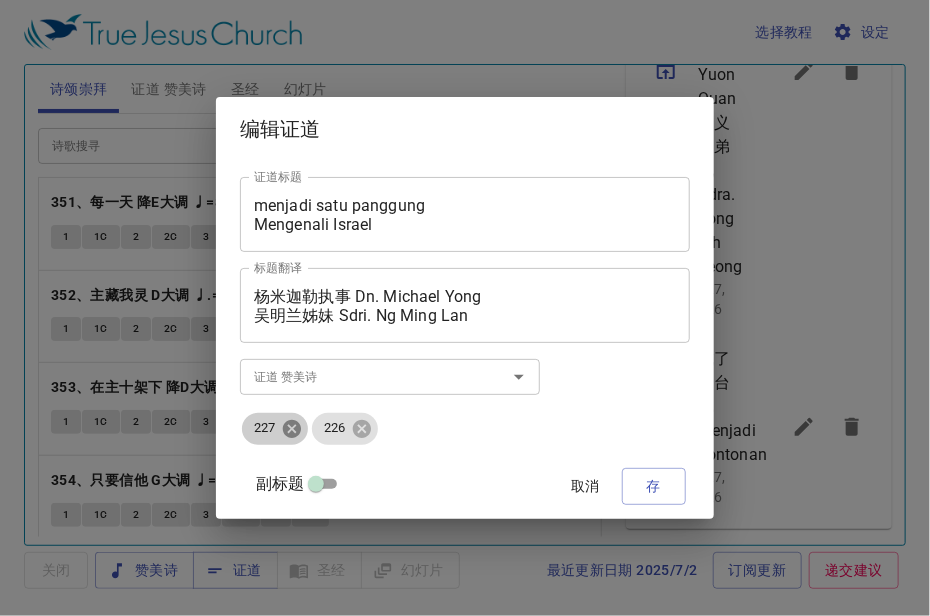 click 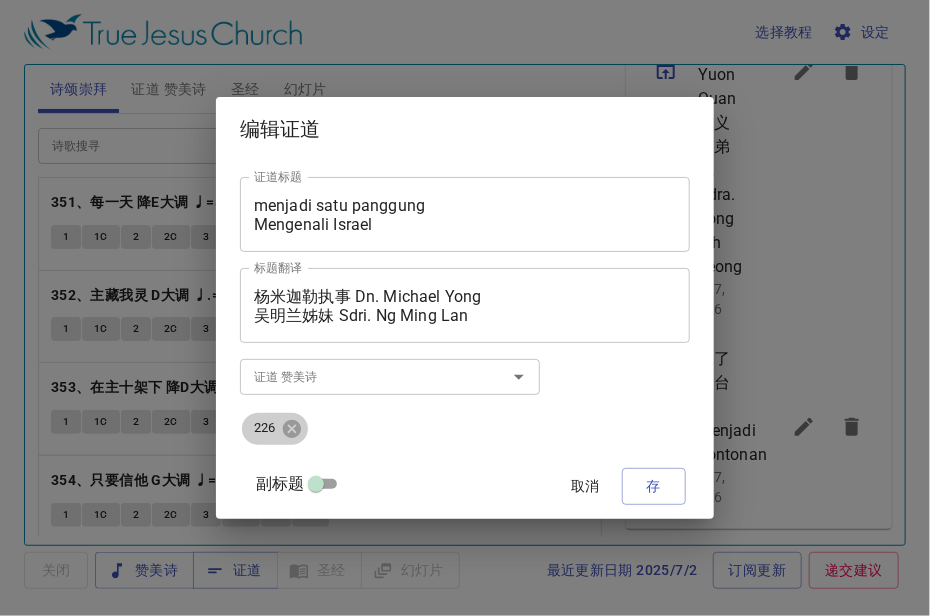 click 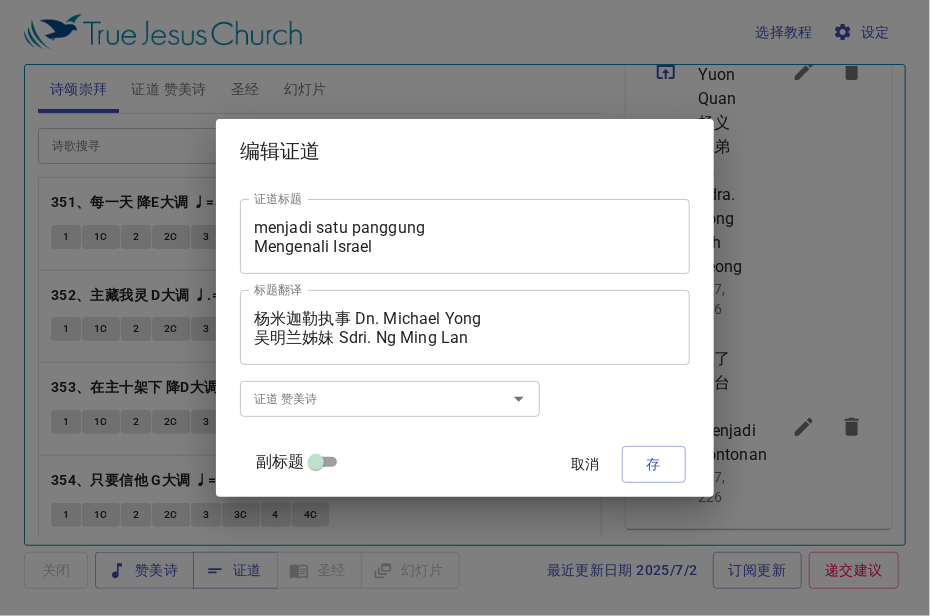 click on "证道 赞美诗" at bounding box center (360, 398) 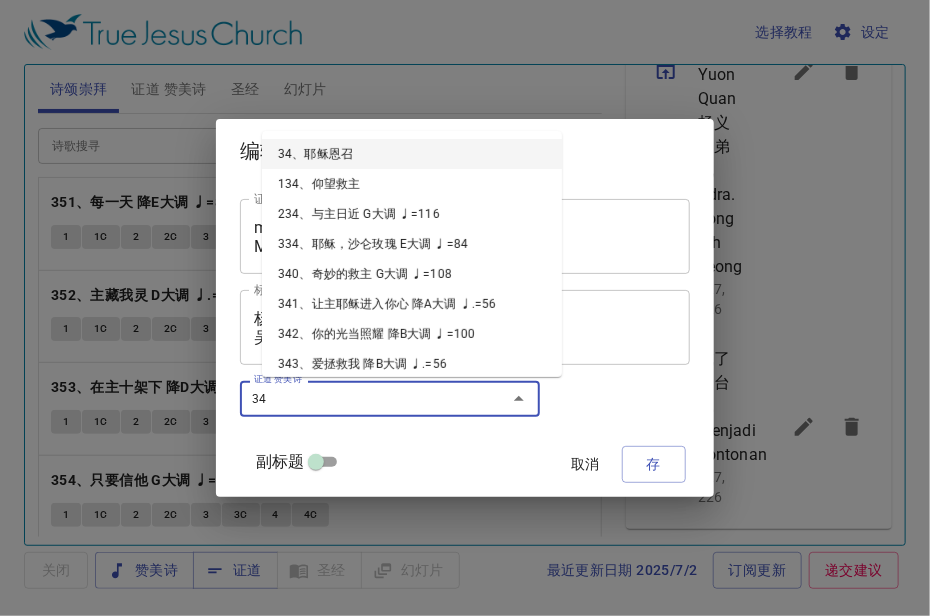 type on "348" 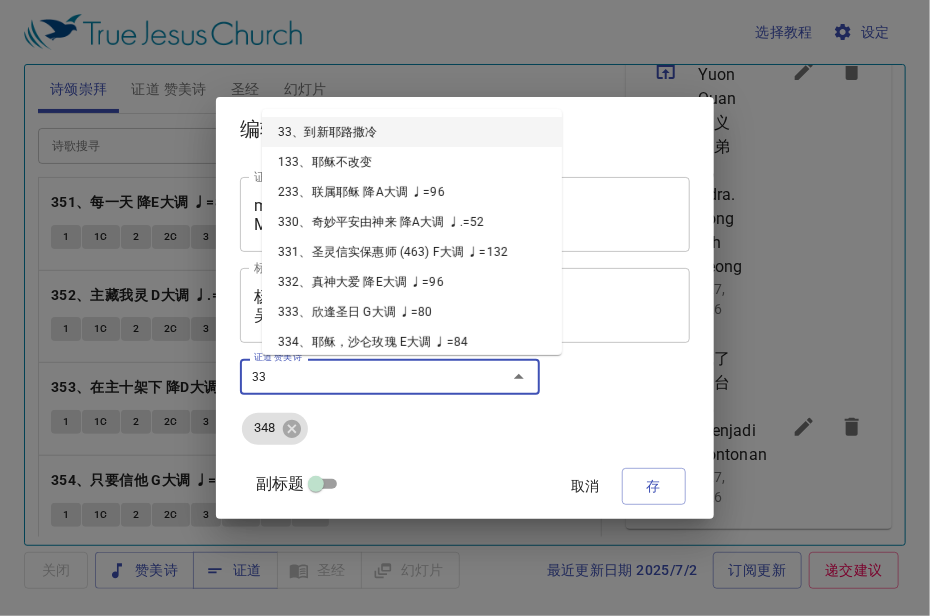 type on "337" 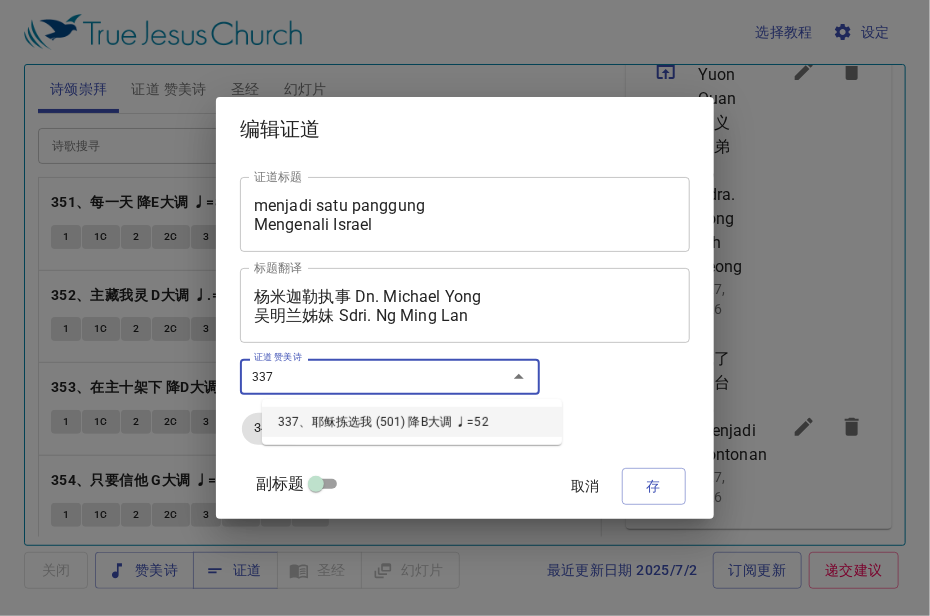 type 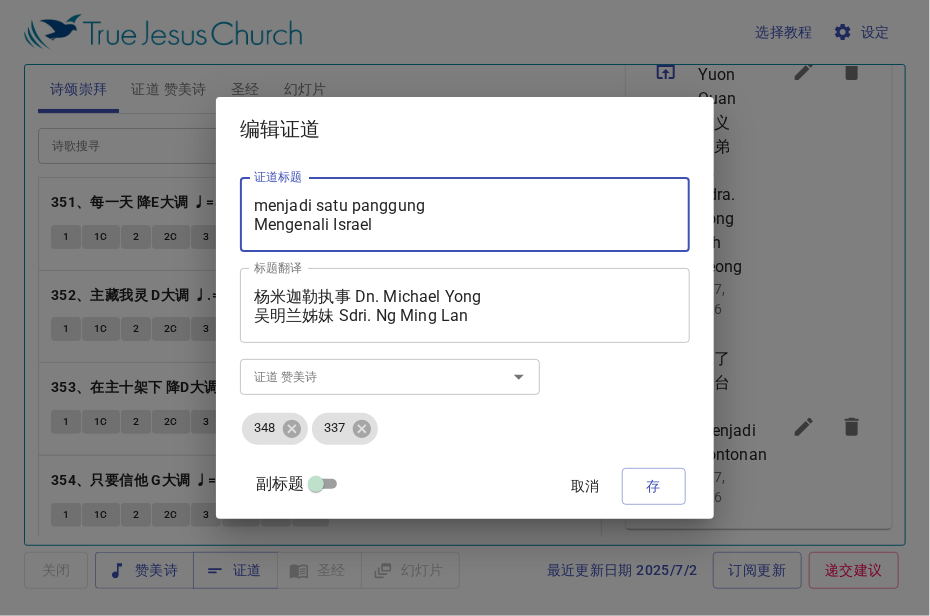 click on "menjadi satu panggung
Mengenali Israel" at bounding box center (465, 215) 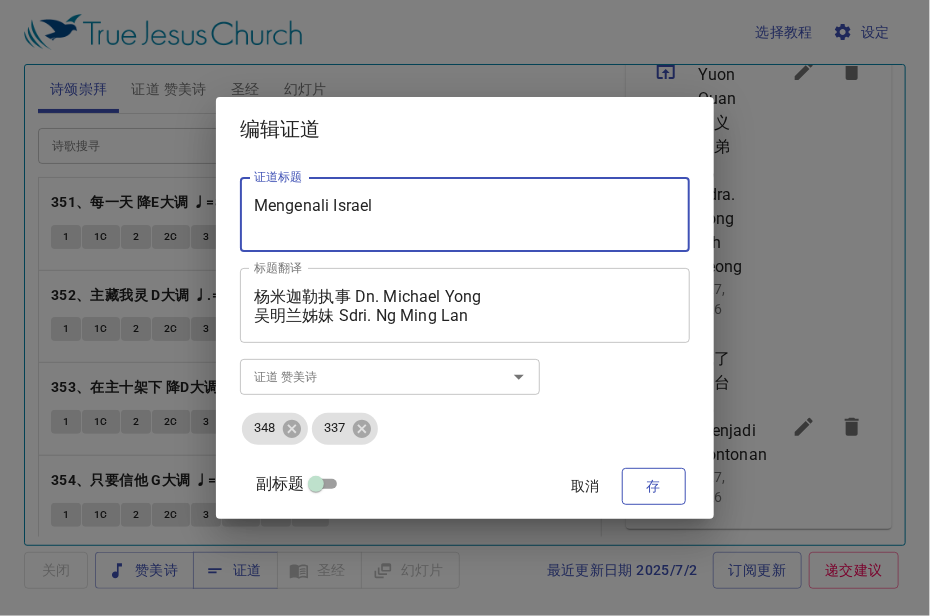 type on "Mengenali Israel" 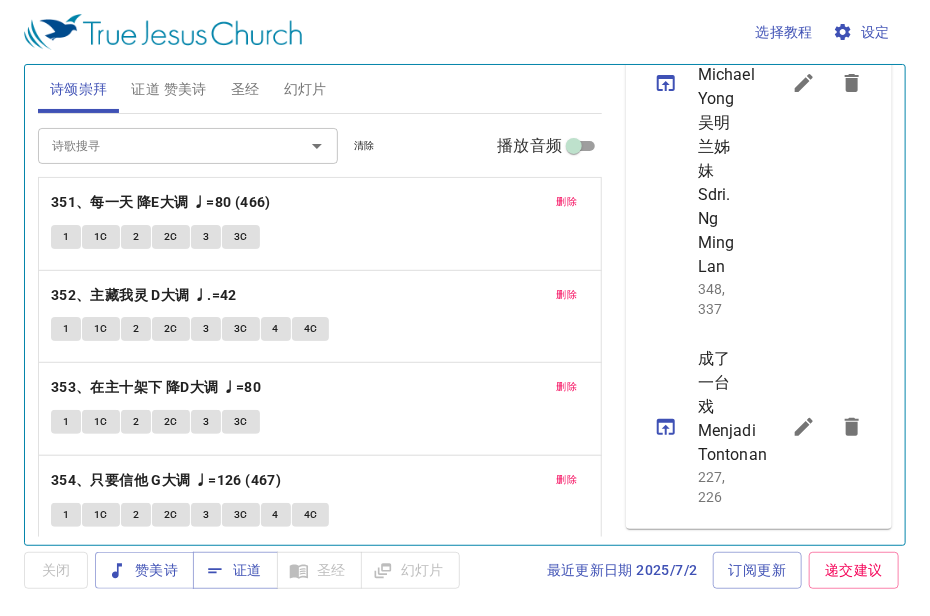 click 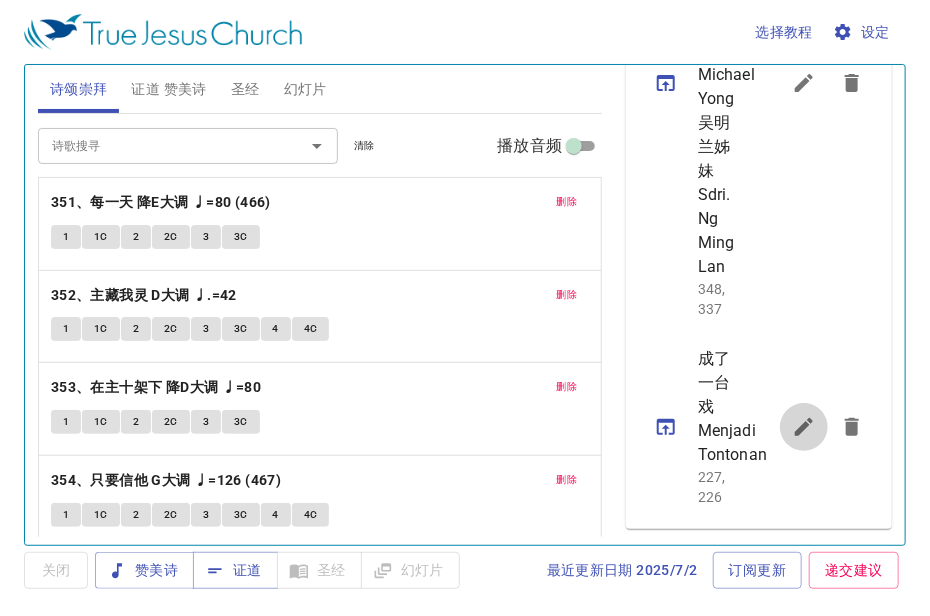 click 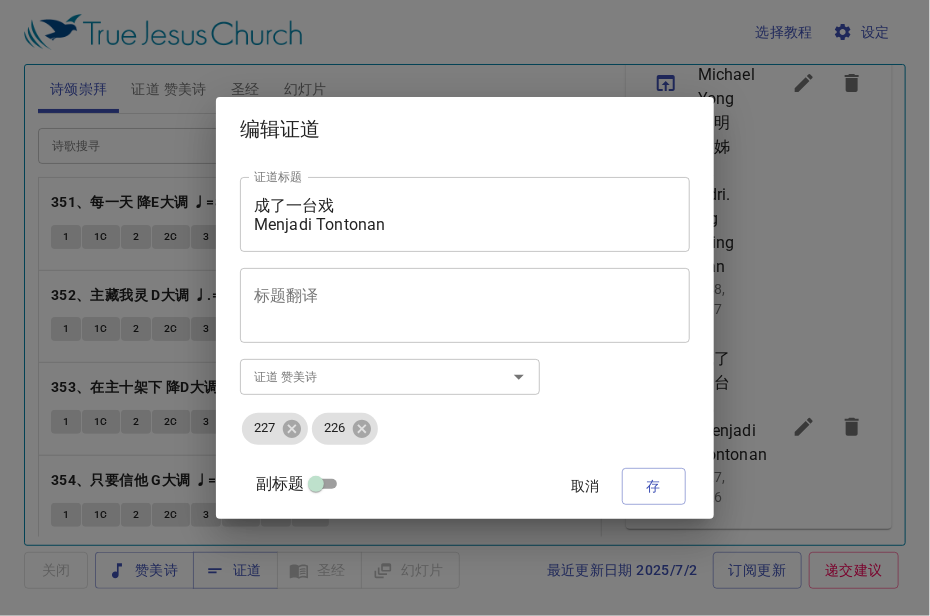click on "成了一台戏
Menjadi Tontonan" at bounding box center [465, 215] 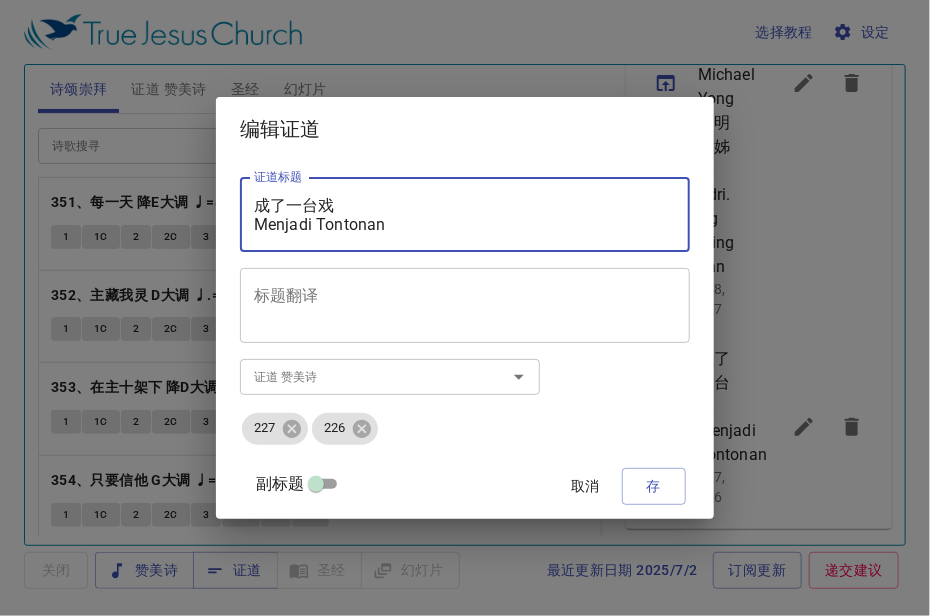 paste on "Mengenali Israel" 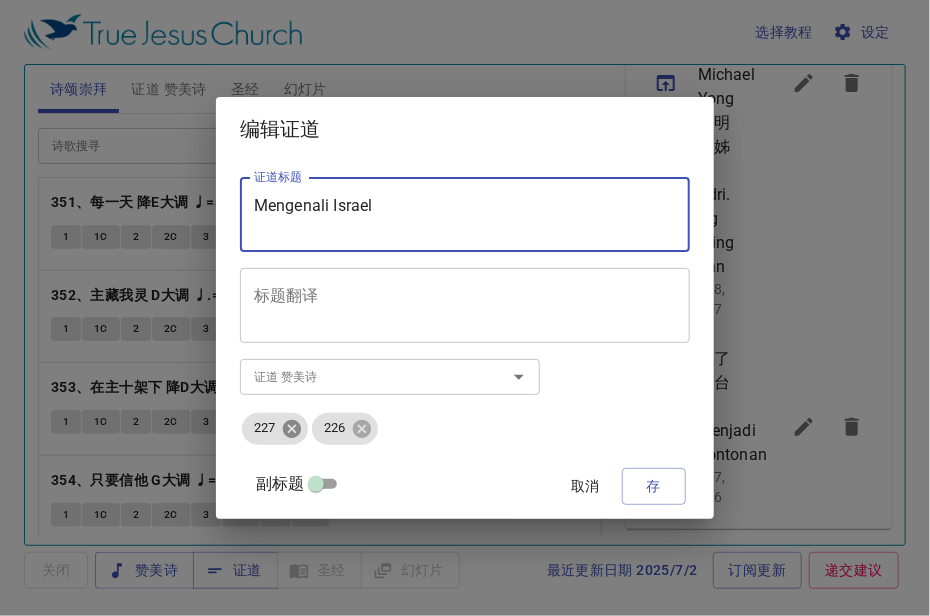 type on "Mengenali Israel" 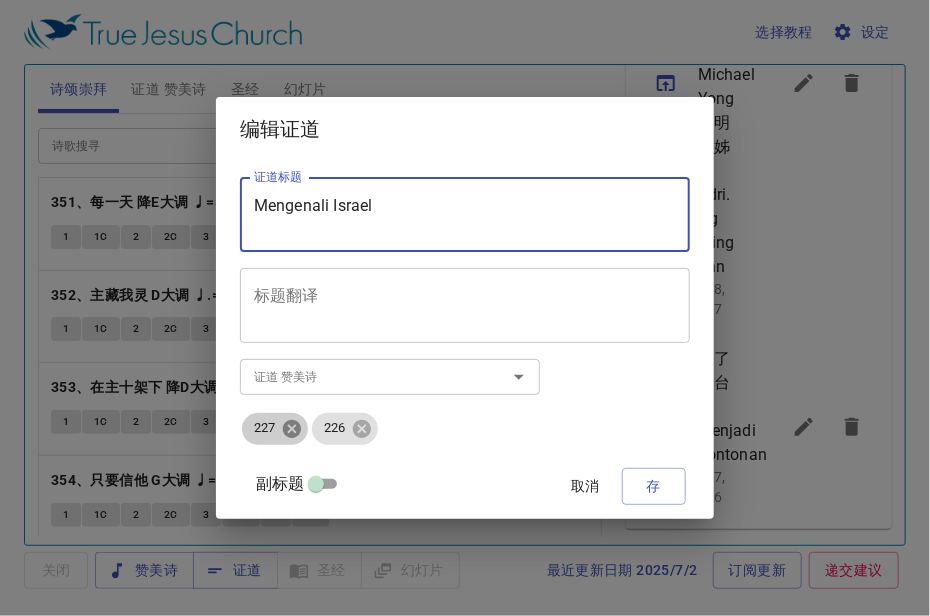 click 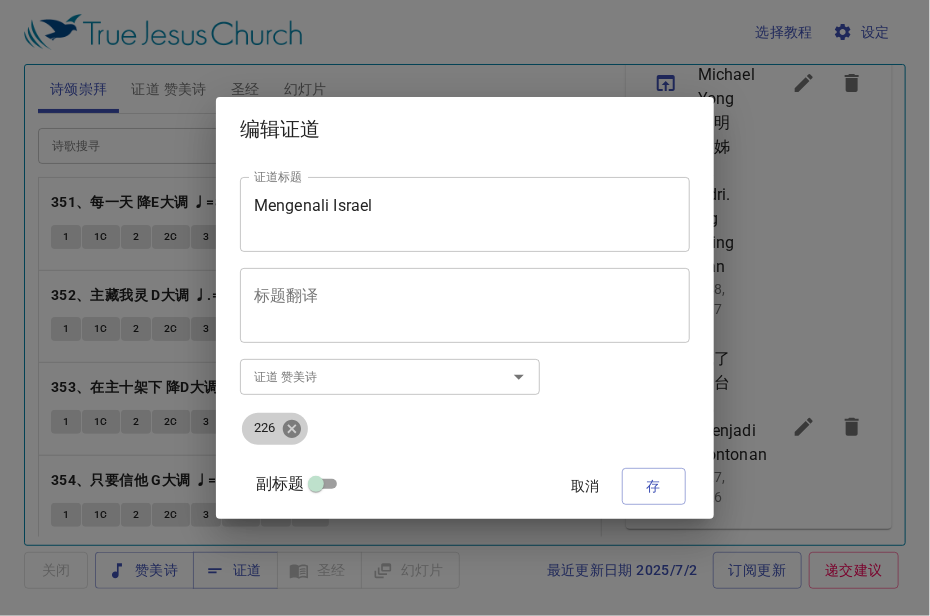 click 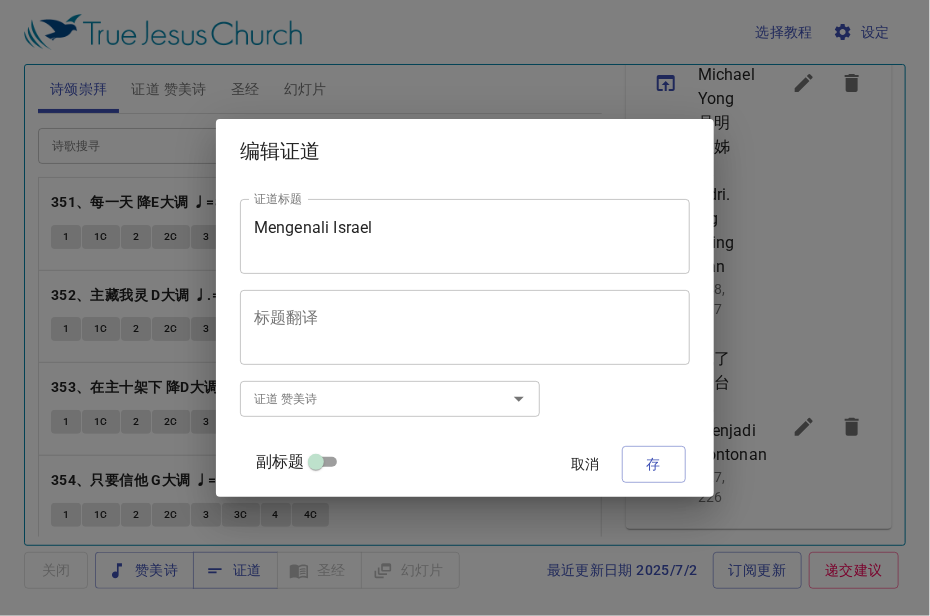 click on "证道 赞美诗" at bounding box center [360, 398] 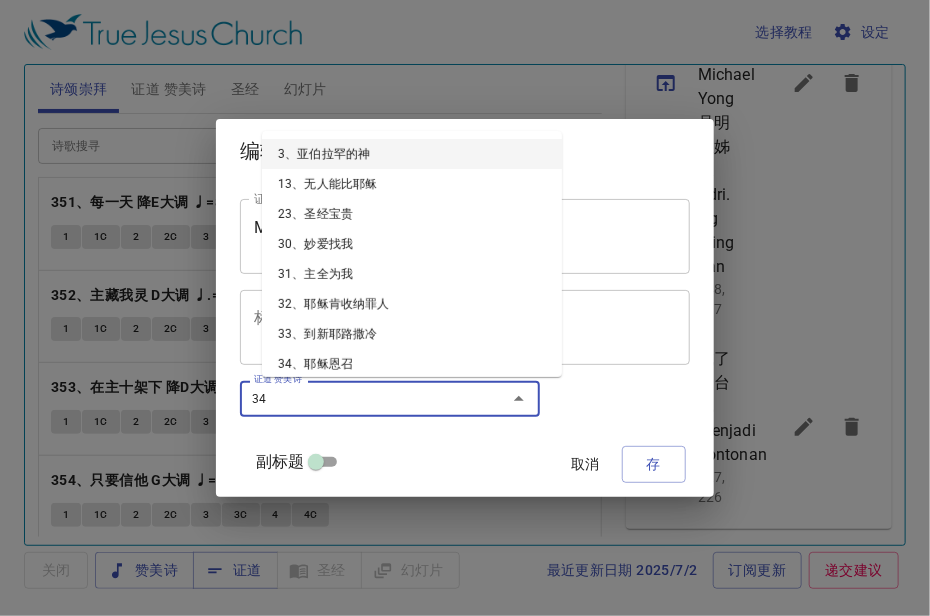 type on "348" 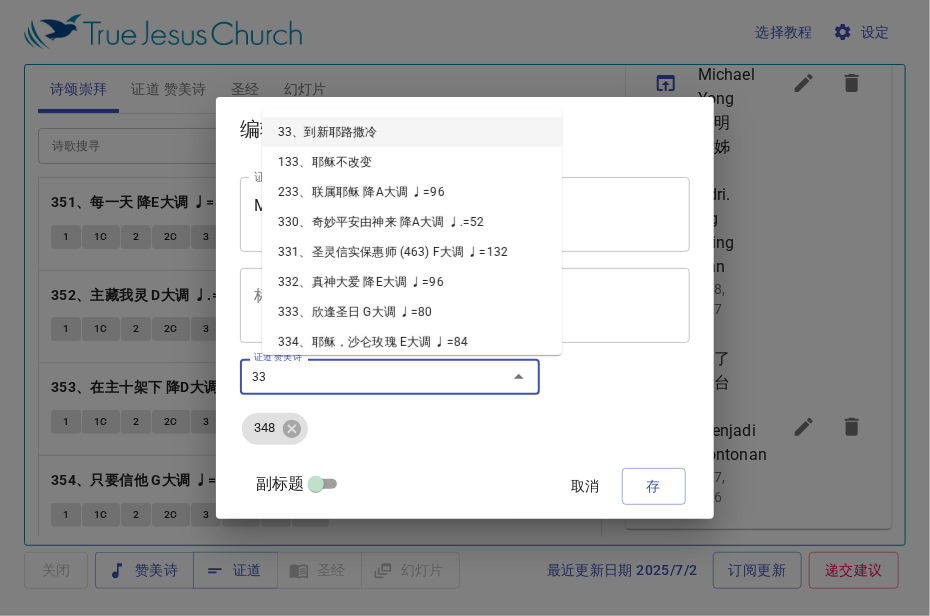 type on "337" 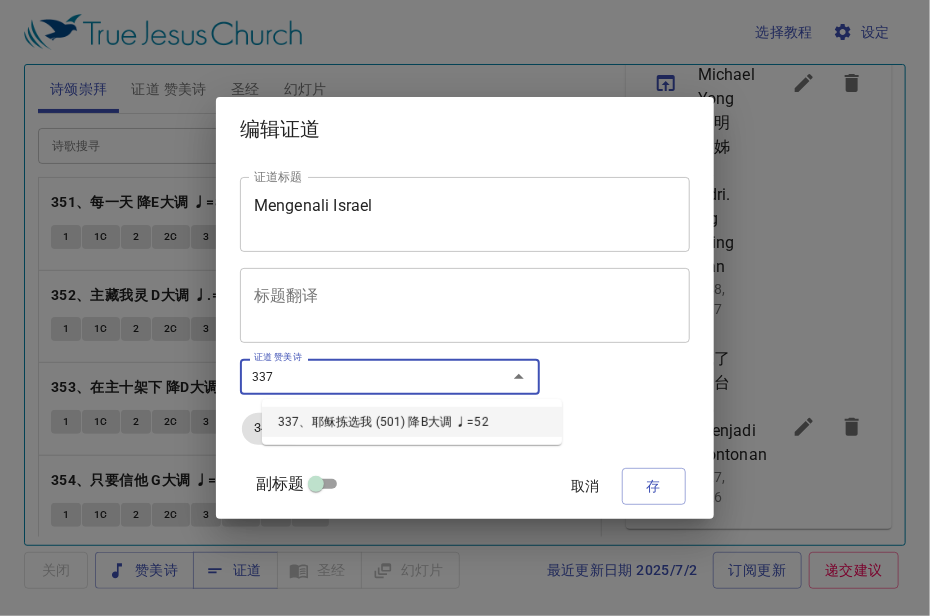 type 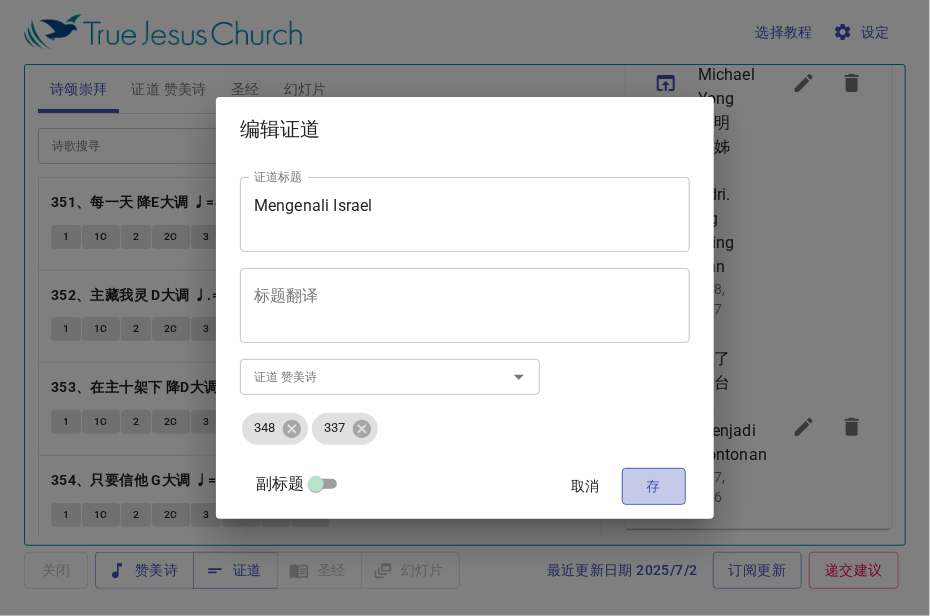 click on "存" at bounding box center [654, 486] 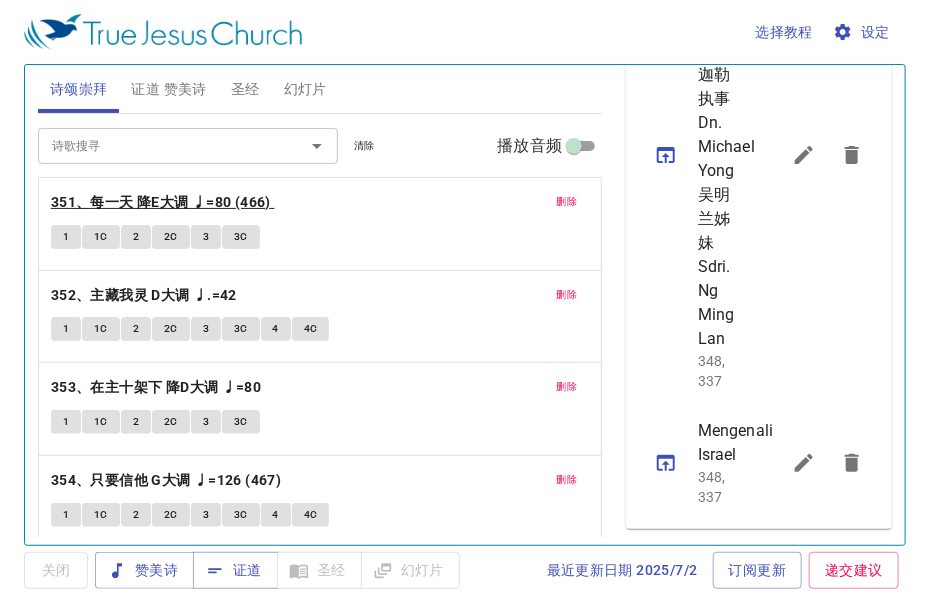 click on "351、每一天 降E大调 ♩=80 (466)" at bounding box center [161, 202] 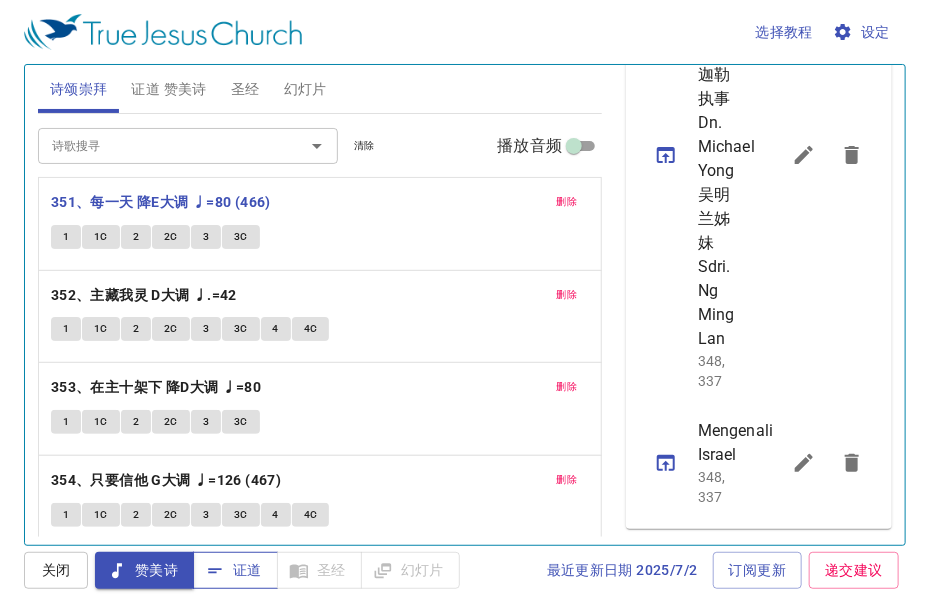 click on "证道" at bounding box center (235, 570) 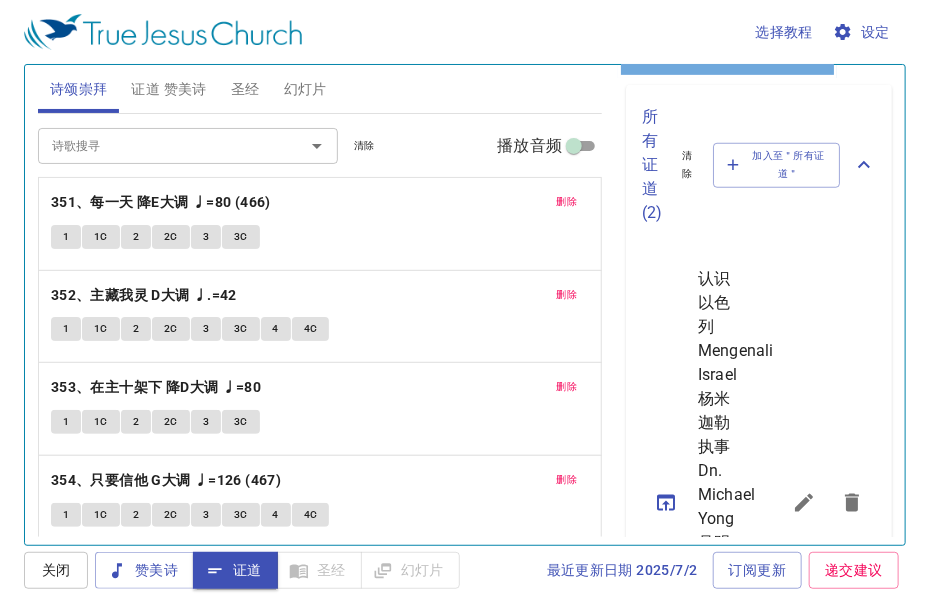 scroll, scrollTop: 422, scrollLeft: 0, axis: vertical 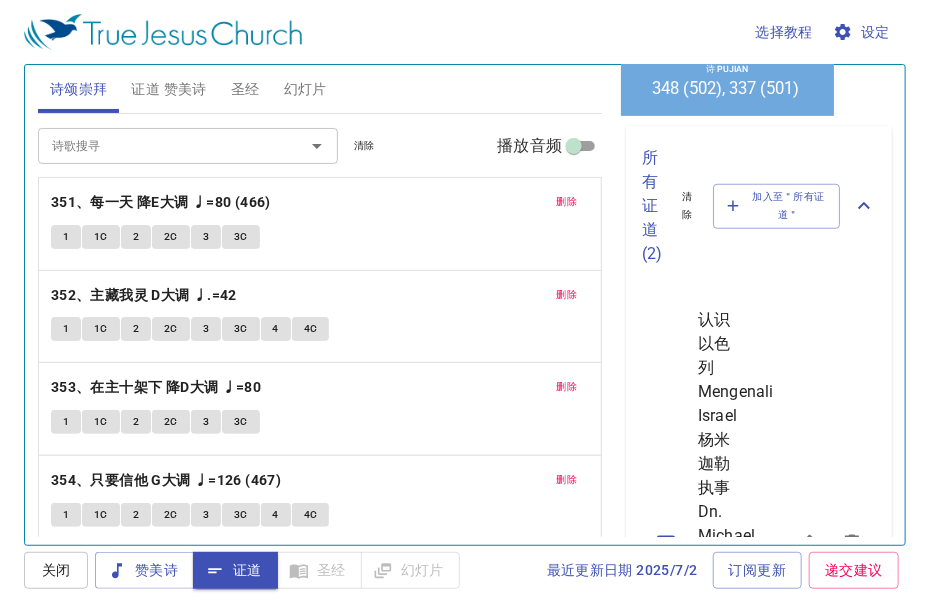 click on "证道 赞美诗" at bounding box center (168, 89) 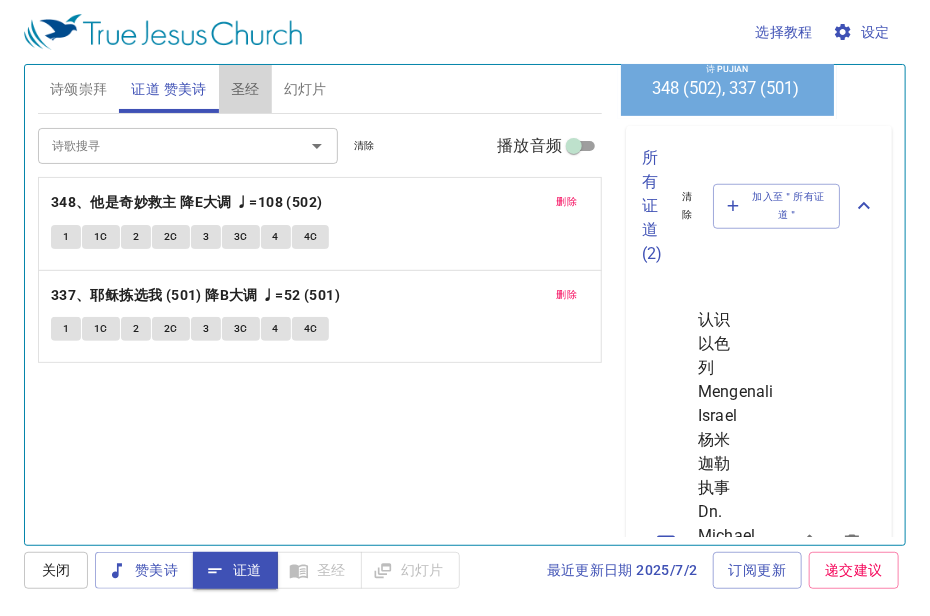 click on "圣经" at bounding box center [245, 89] 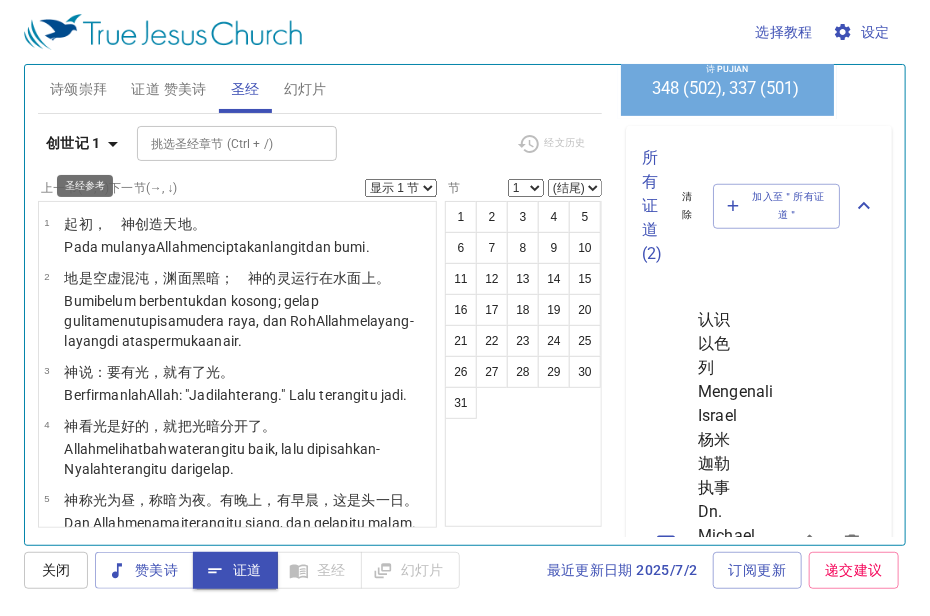 click 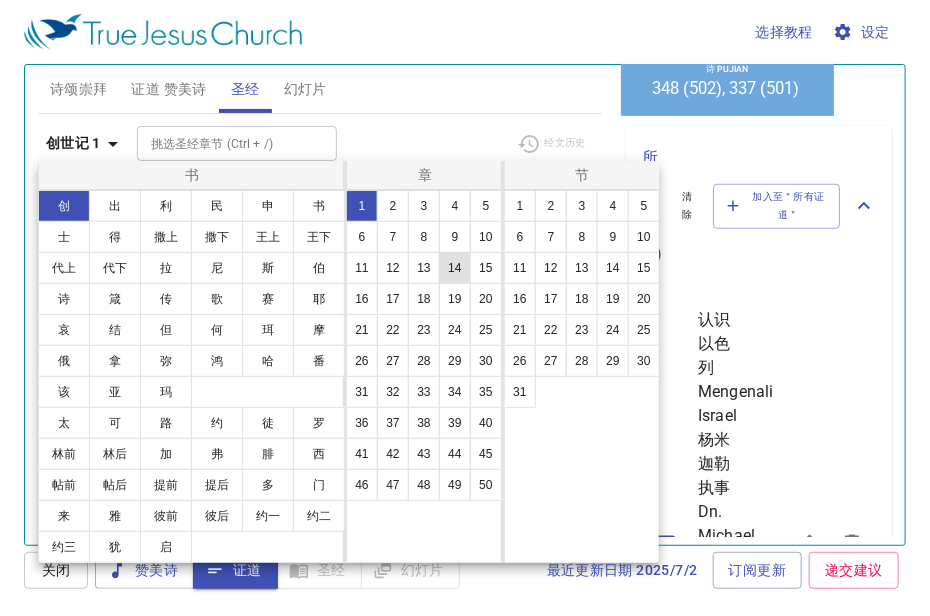 click on "14" at bounding box center [455, 268] 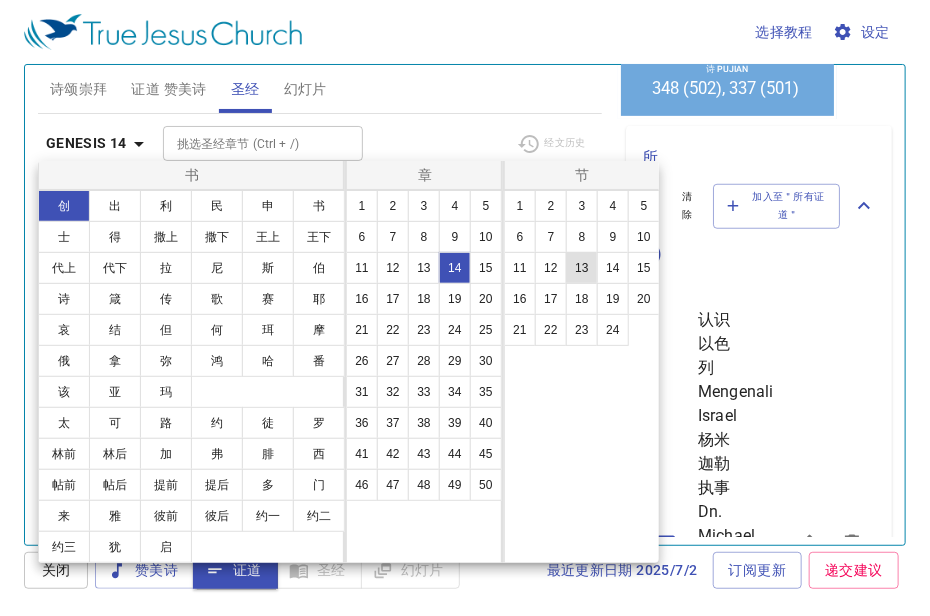click on "13" at bounding box center (582, 268) 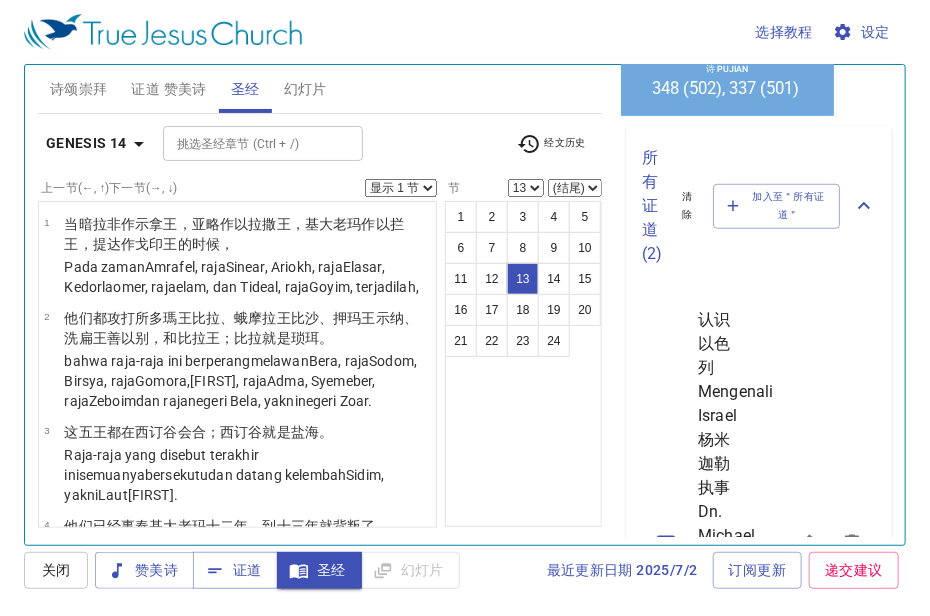 scroll, scrollTop: 1360, scrollLeft: 0, axis: vertical 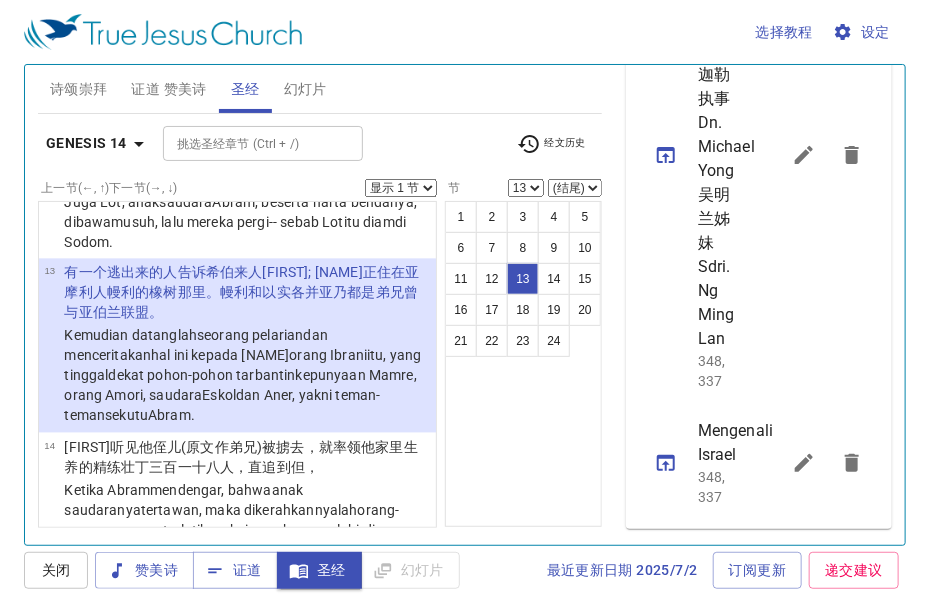 click 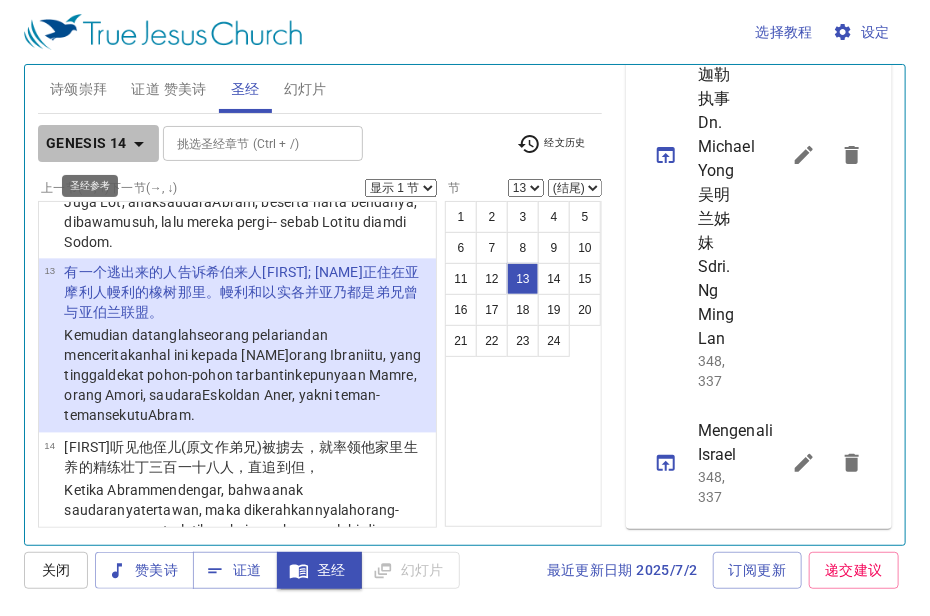 click 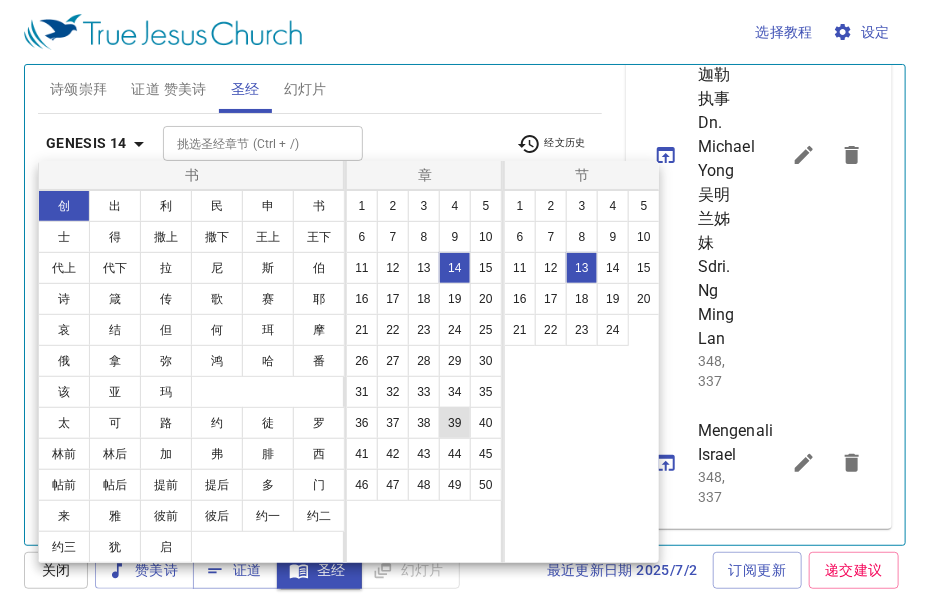 click on "39" at bounding box center (455, 423) 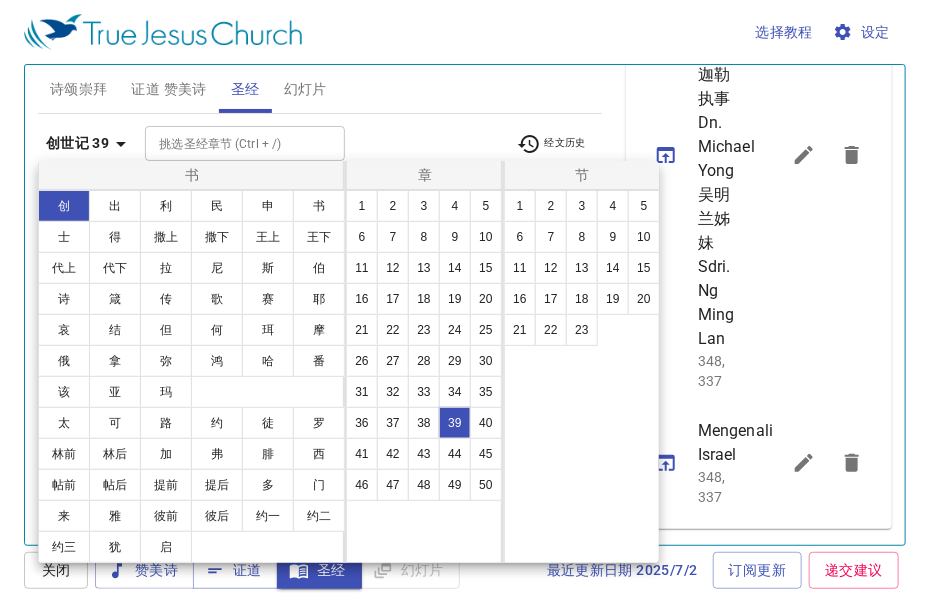 scroll, scrollTop: 0, scrollLeft: 0, axis: both 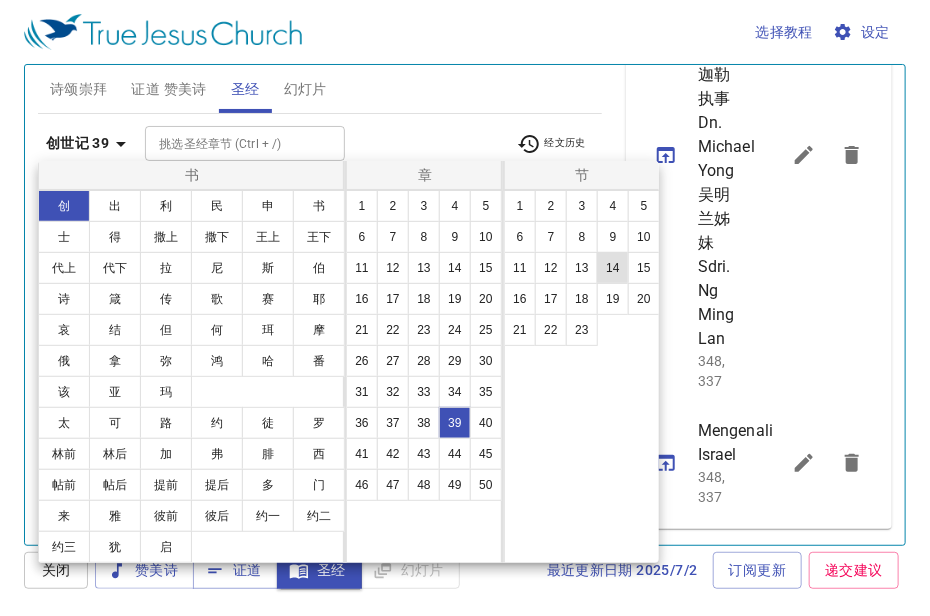 click on "14" at bounding box center (613, 268) 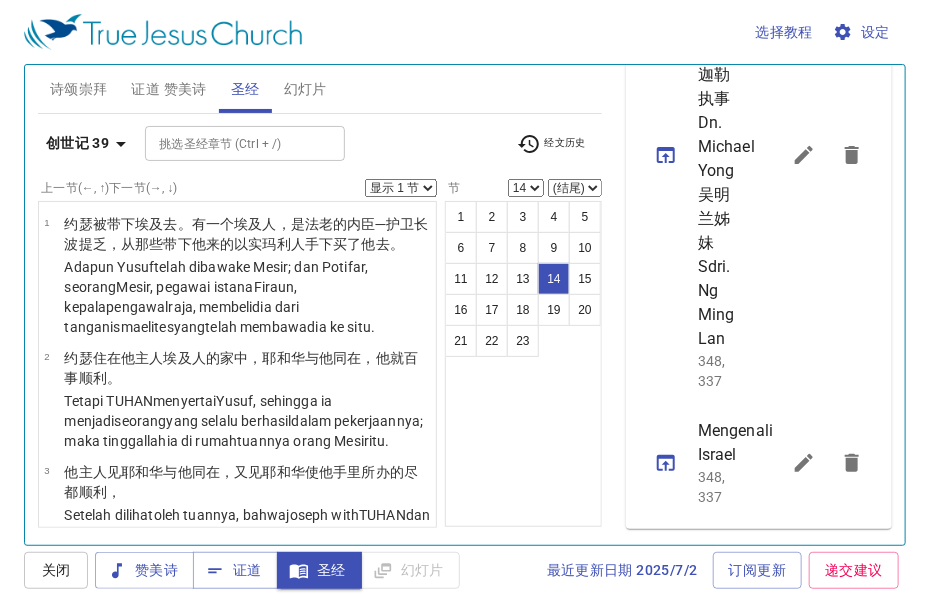 scroll, scrollTop: 1635, scrollLeft: 0, axis: vertical 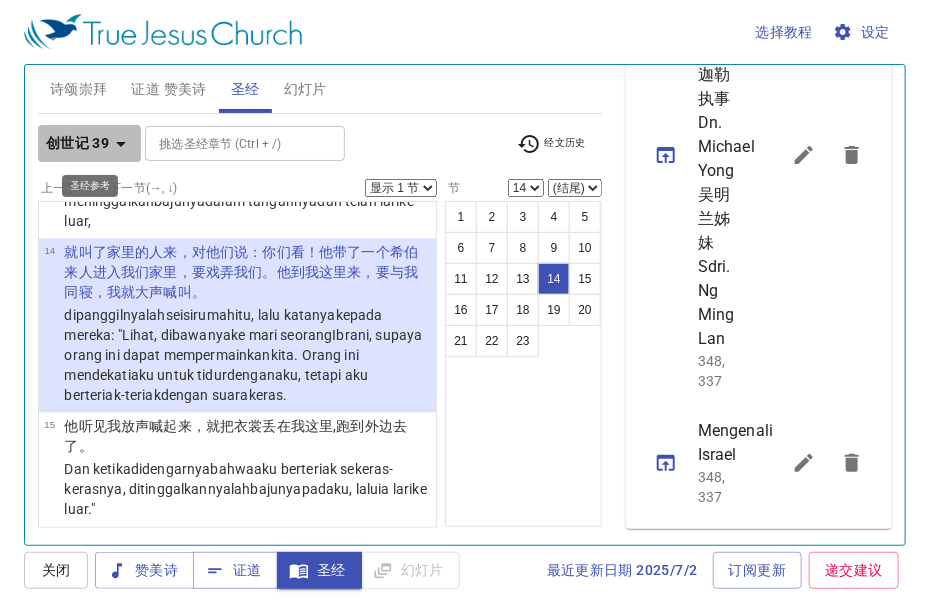 click 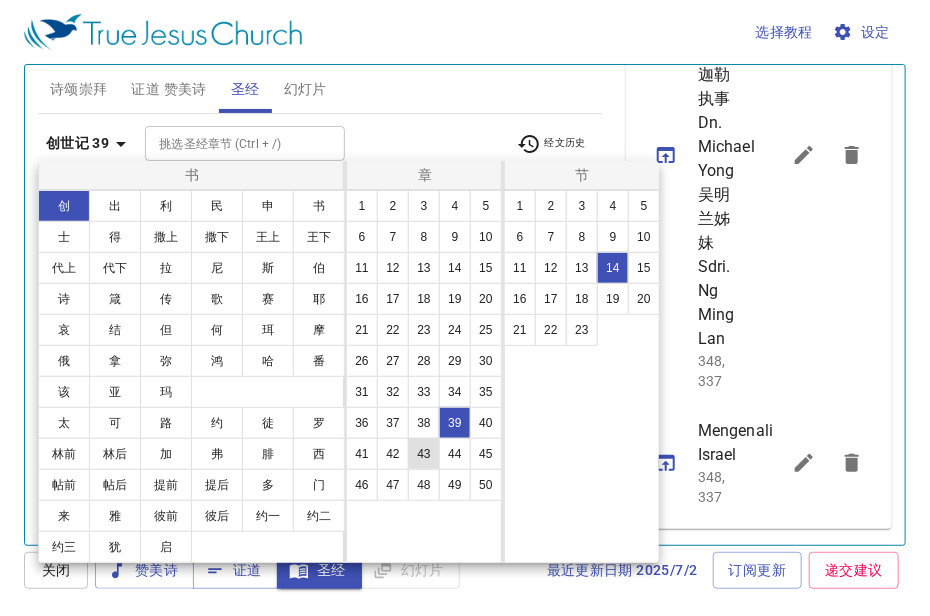 click on "43" at bounding box center (424, 454) 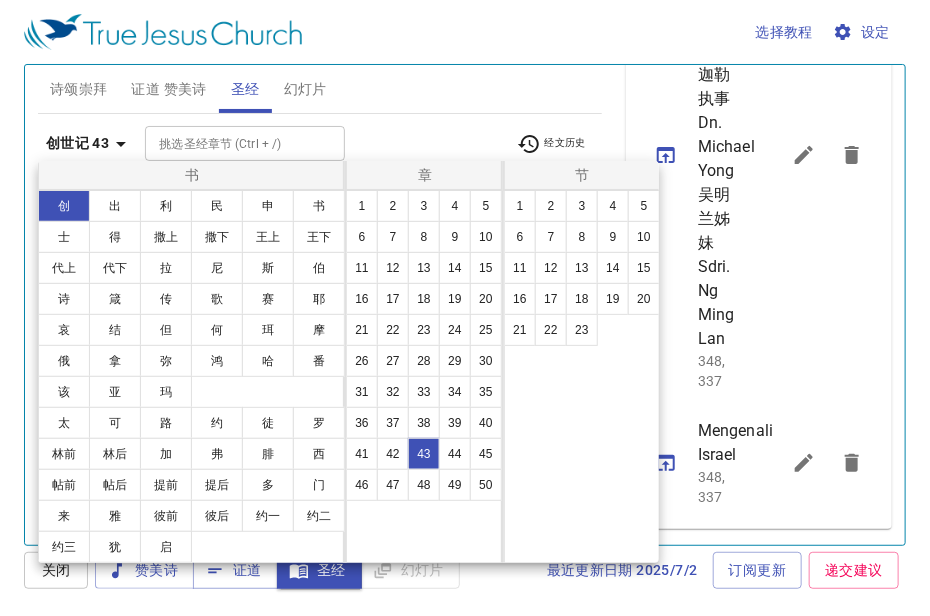scroll, scrollTop: 0, scrollLeft: 0, axis: both 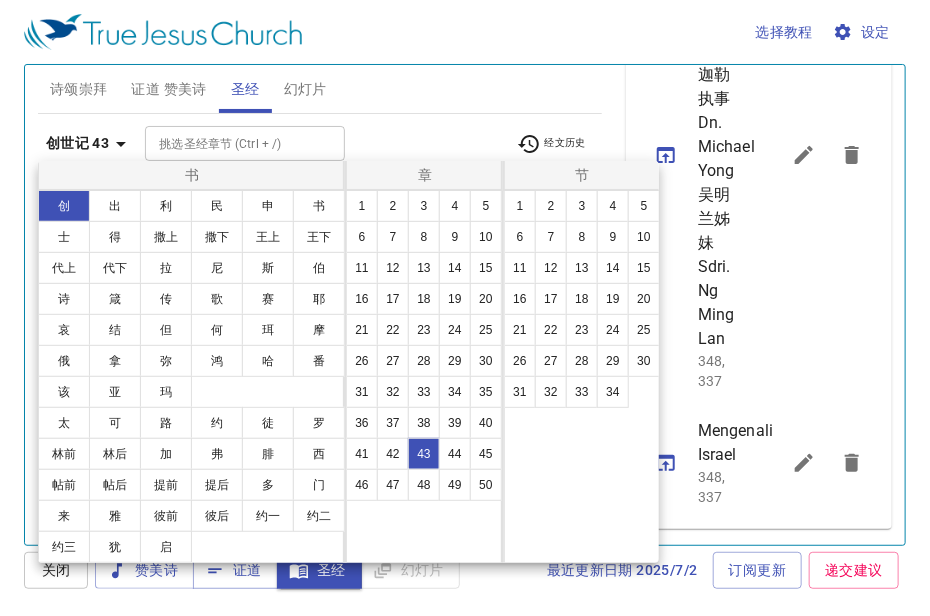 click at bounding box center (465, 308) 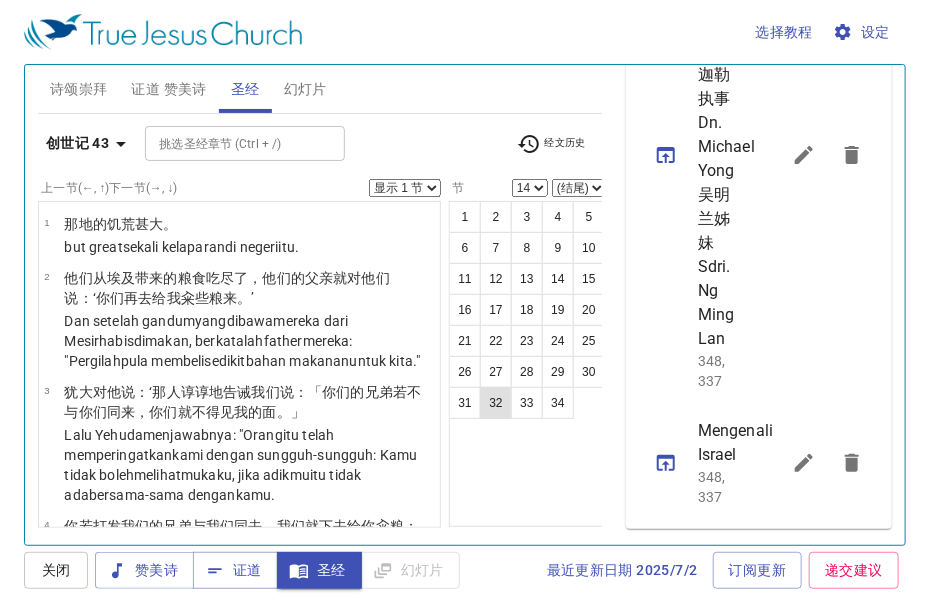click on "32" at bounding box center (496, 403) 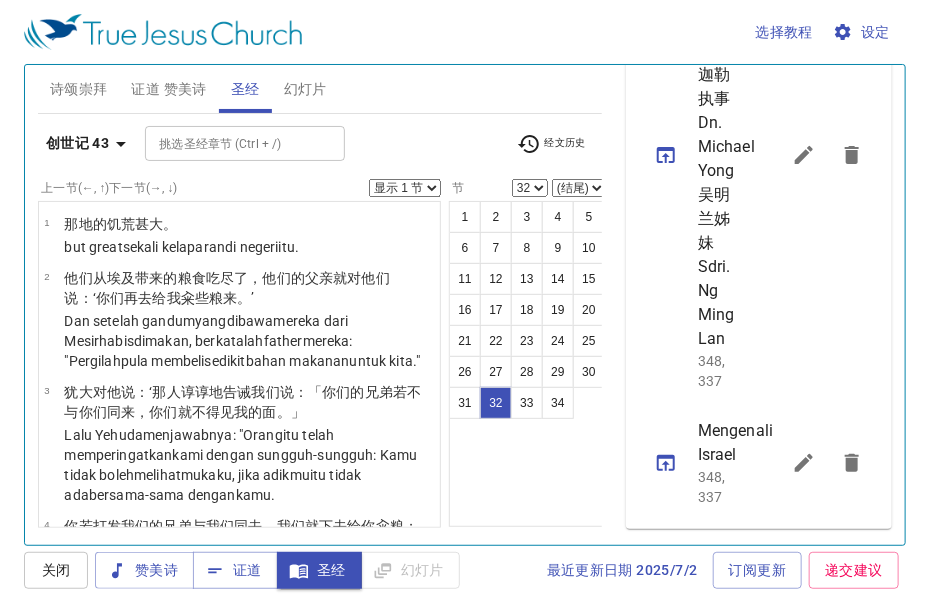 scroll, scrollTop: 4018, scrollLeft: 0, axis: vertical 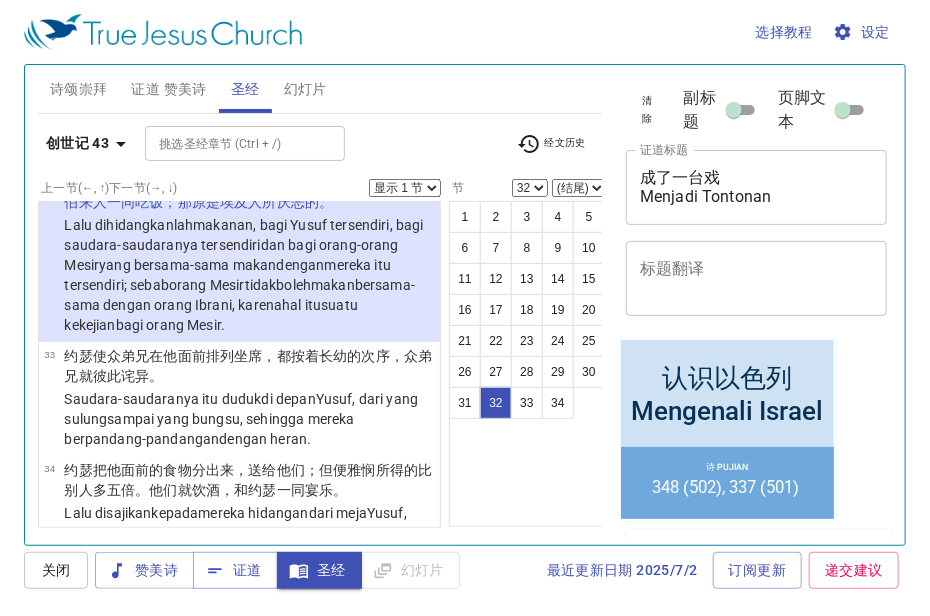 type 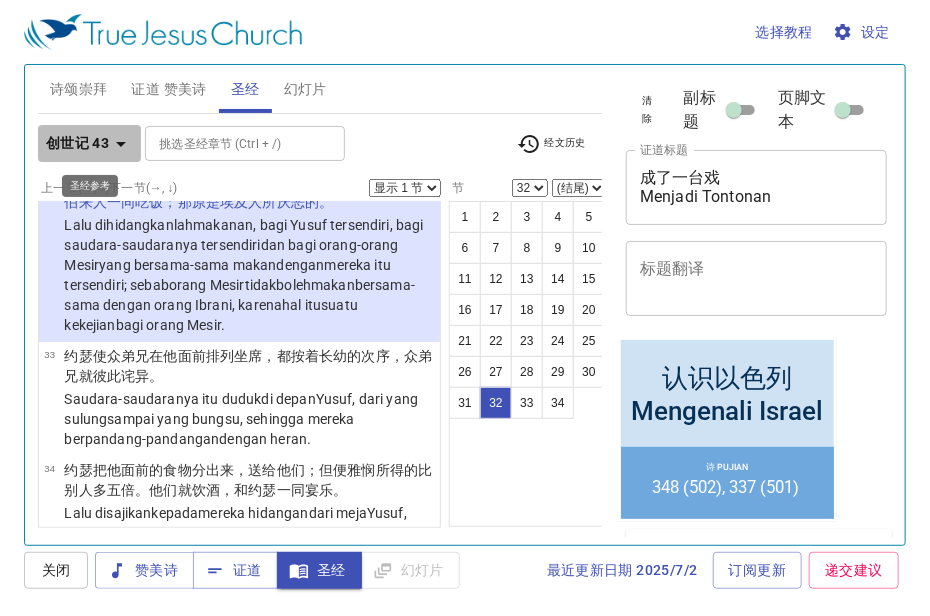 click 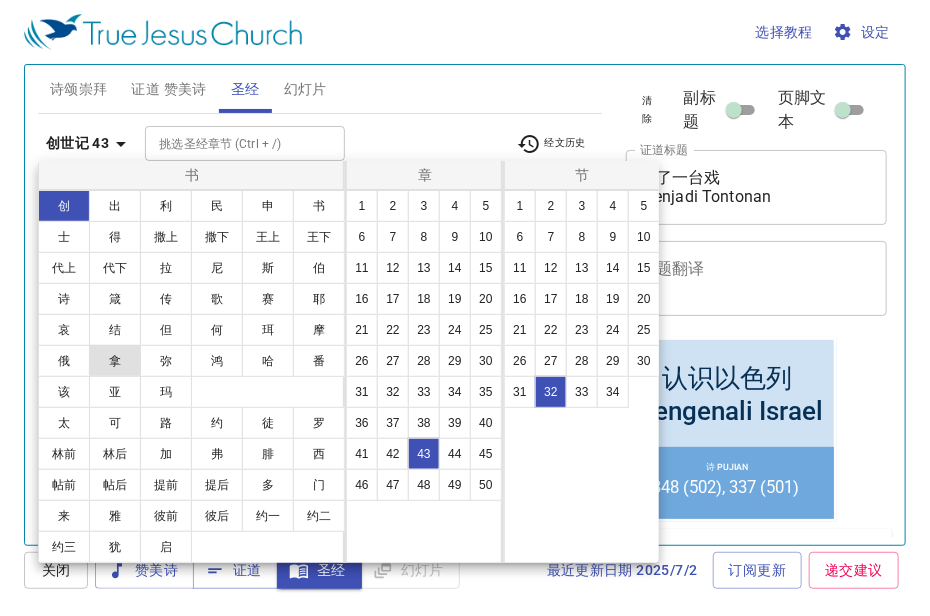 click on "拿" at bounding box center (115, 361) 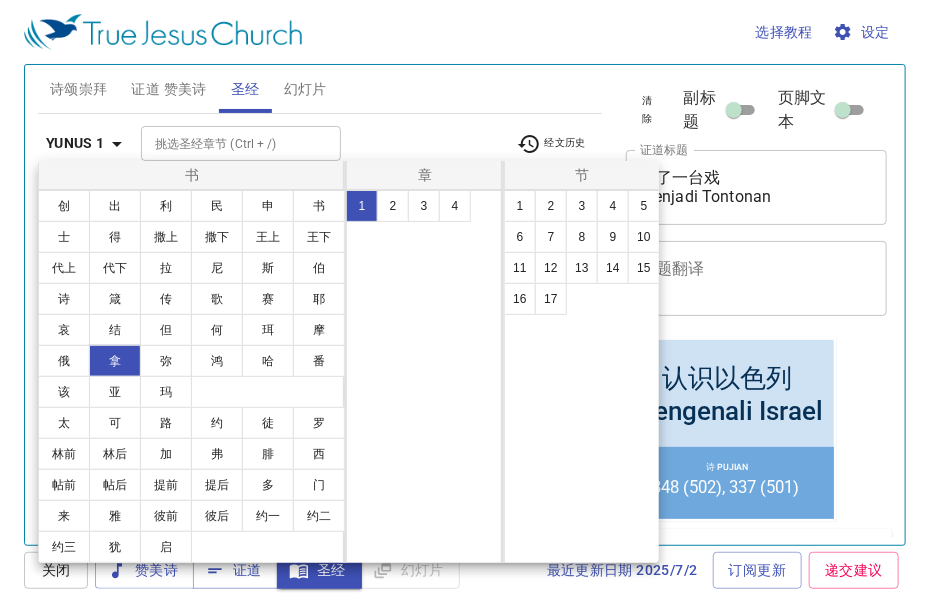 scroll, scrollTop: 0, scrollLeft: 0, axis: both 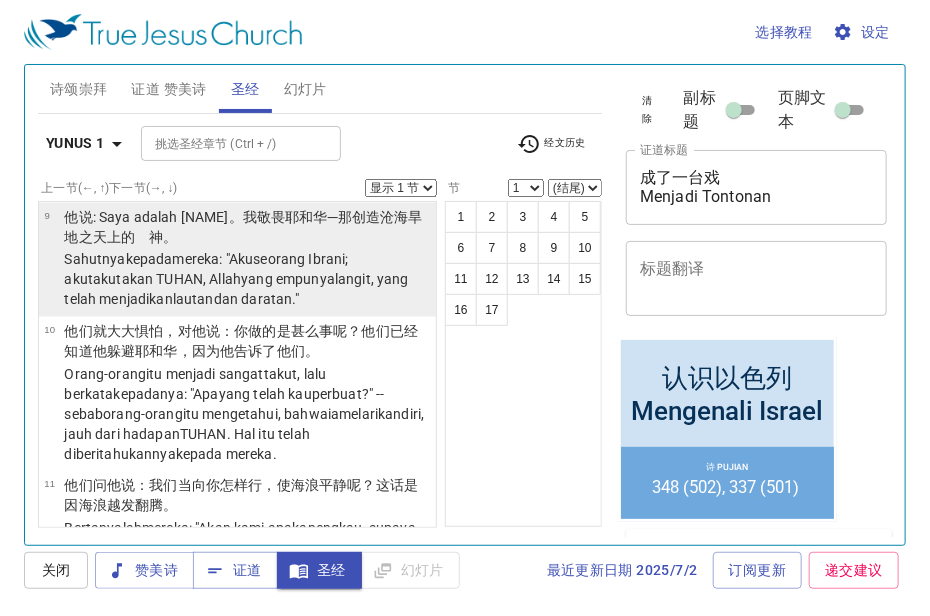 click on "他说 ：我是希伯来人 。我敬畏 [FIRST] ─那创造 沧海 旱地 之天上 的　神 。" at bounding box center (247, 227) 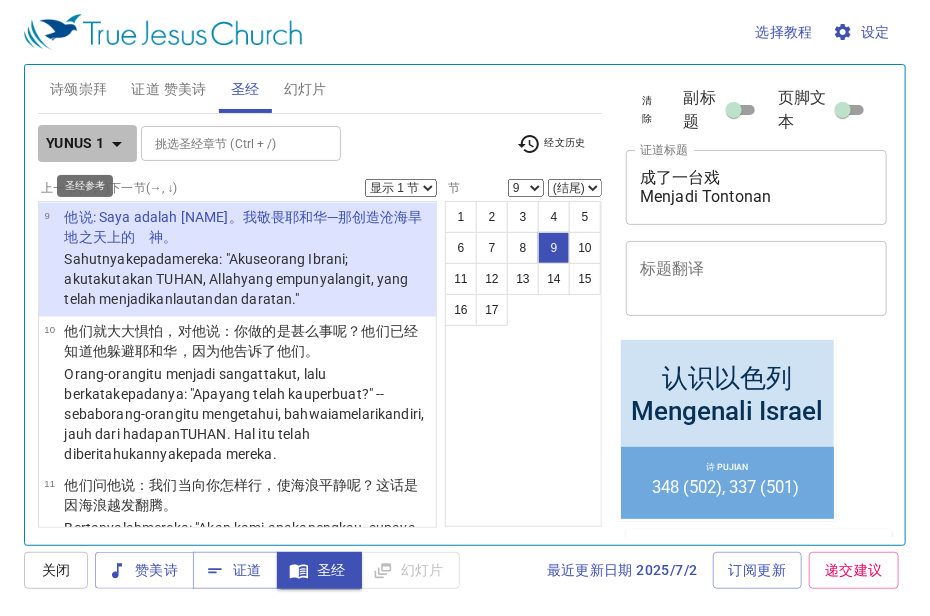 click 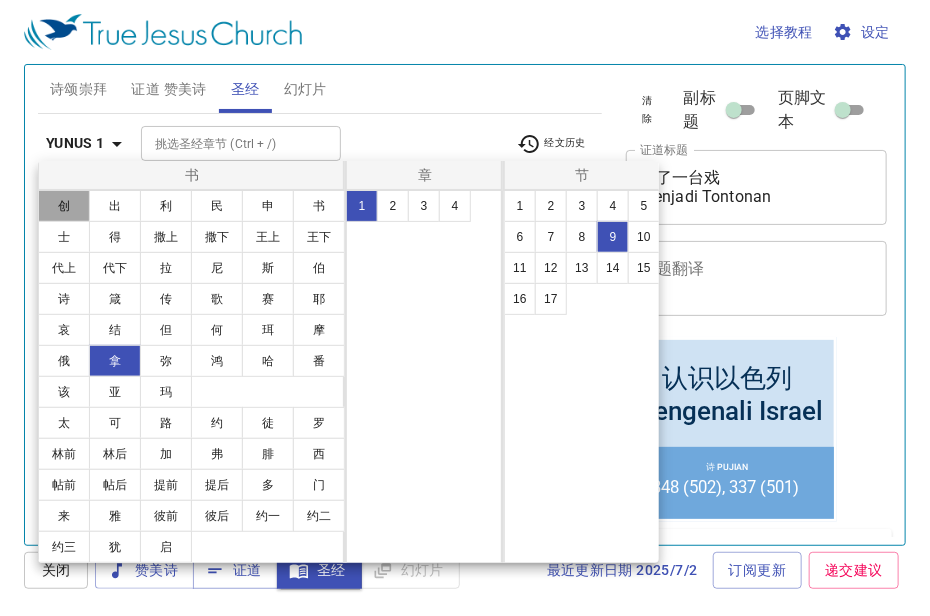 click on "创" at bounding box center [64, 206] 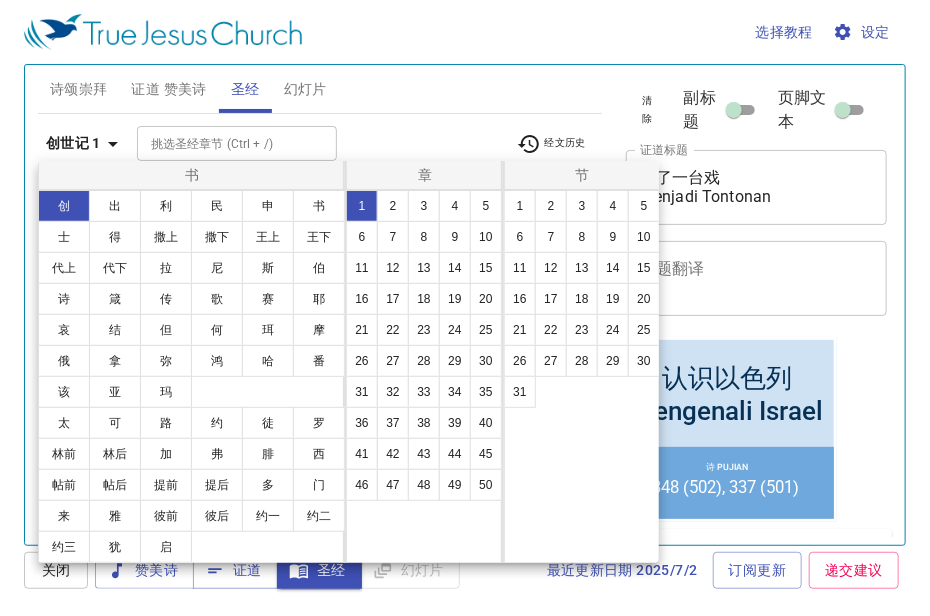 scroll, scrollTop: 0, scrollLeft: 0, axis: both 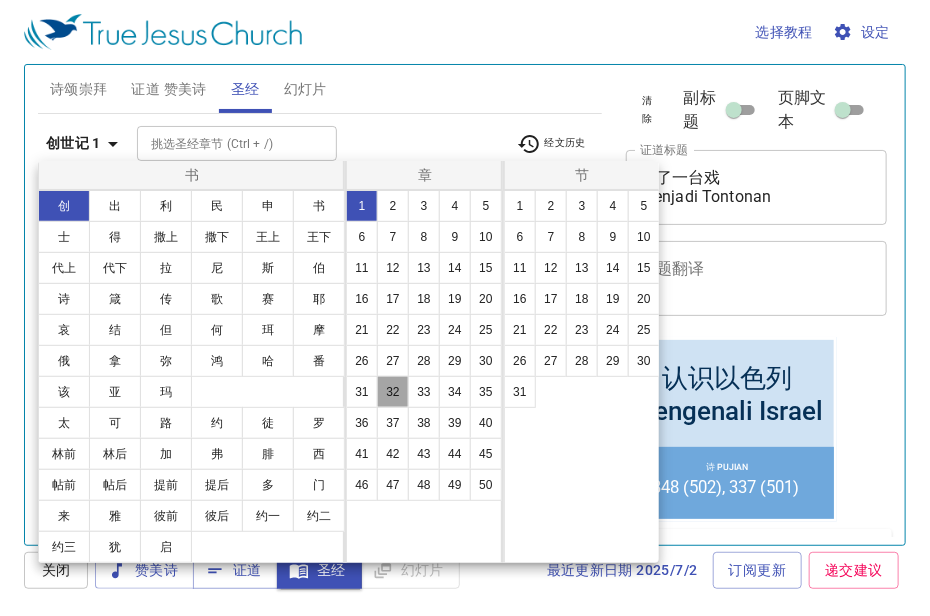 click on "32" at bounding box center (393, 392) 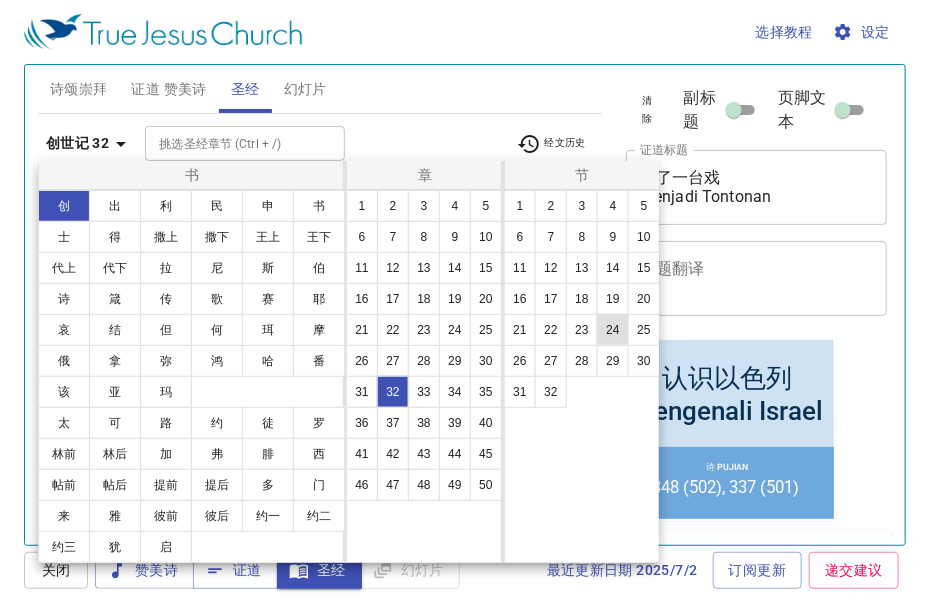 click on "24" at bounding box center (613, 330) 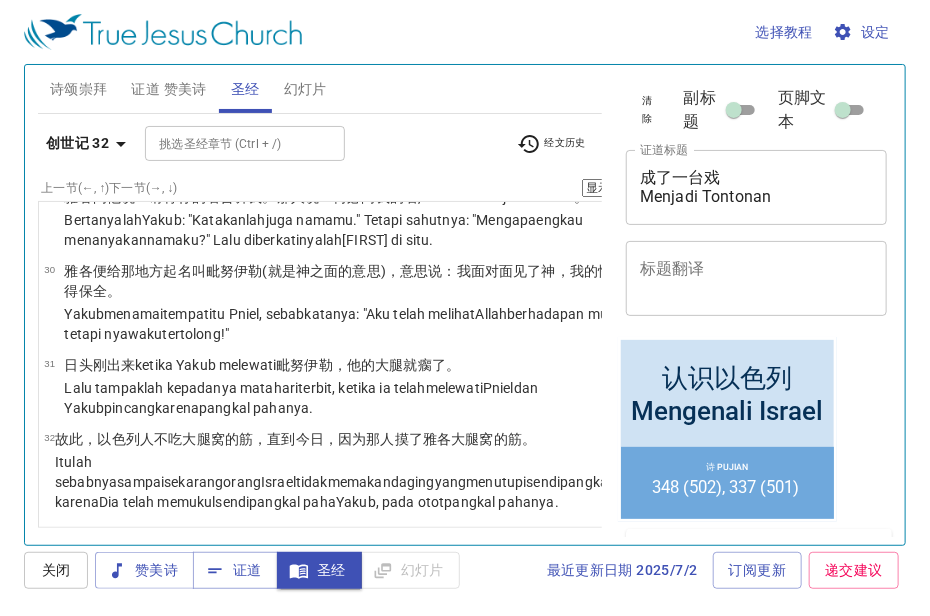 scroll, scrollTop: 3145, scrollLeft: 0, axis: vertical 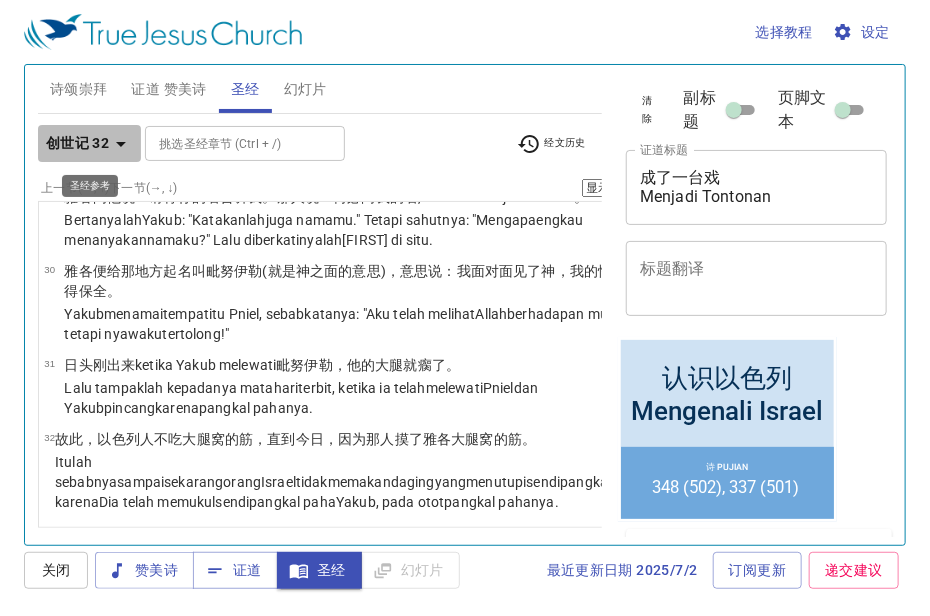 click 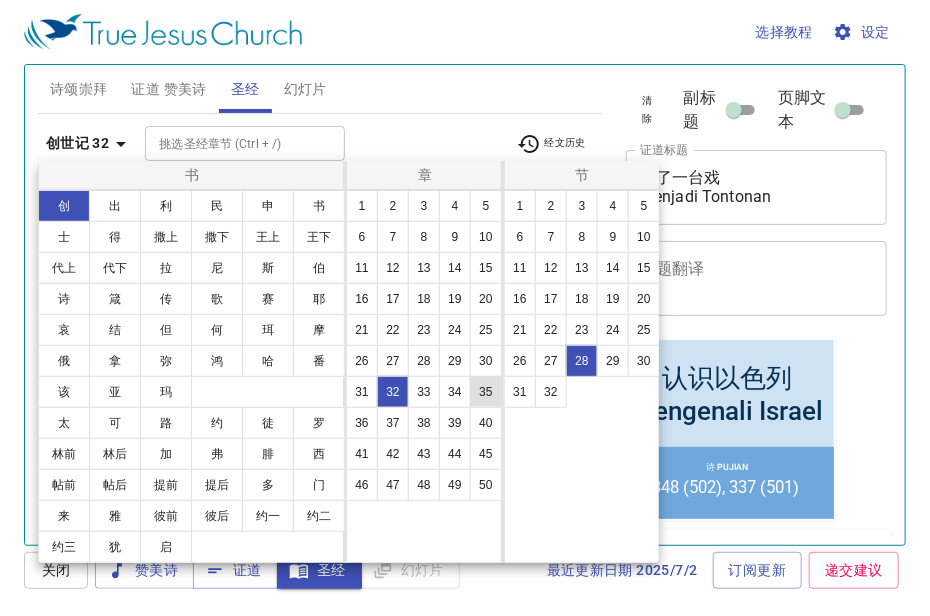 click on "35" at bounding box center [486, 392] 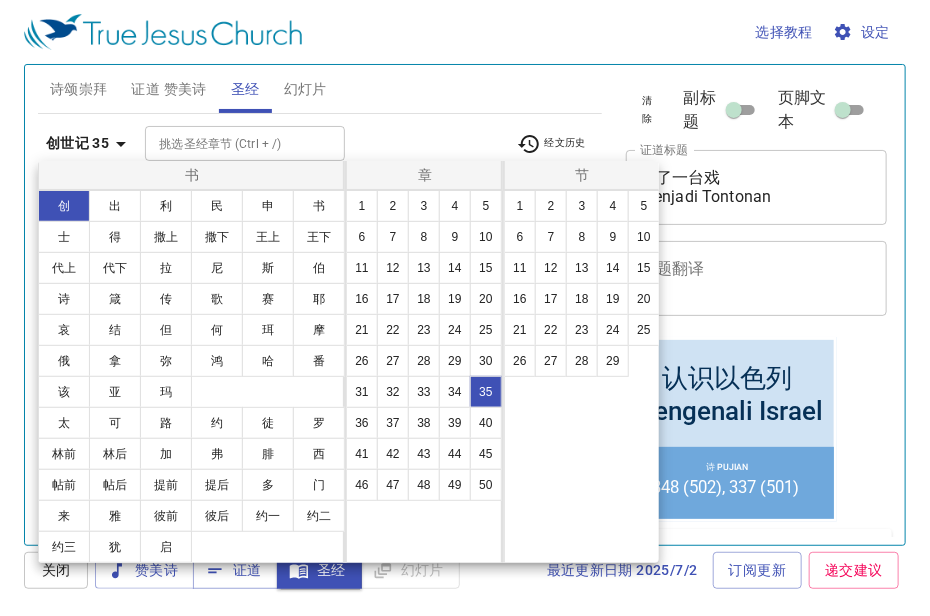 scroll, scrollTop: 0, scrollLeft: 0, axis: both 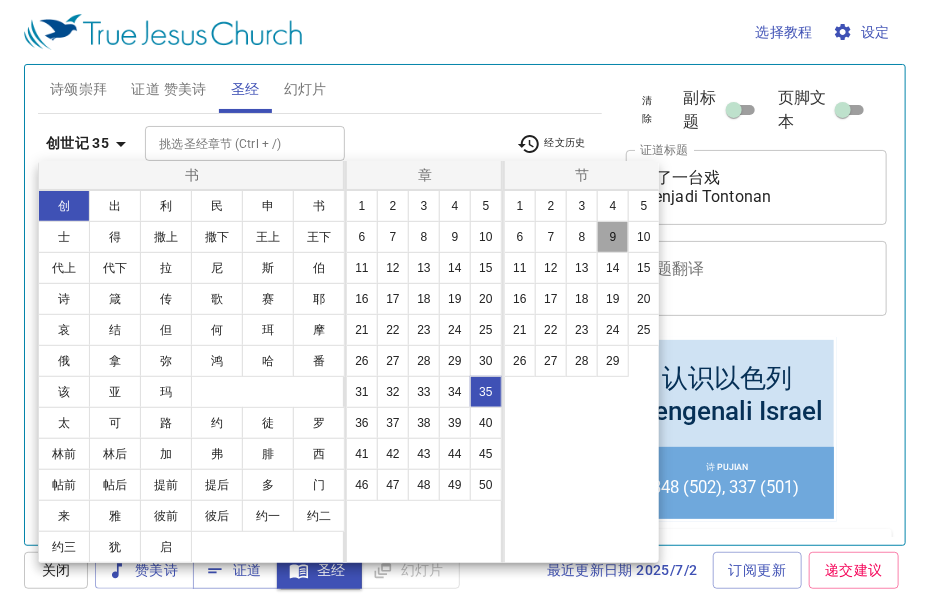 click on "9" at bounding box center [613, 237] 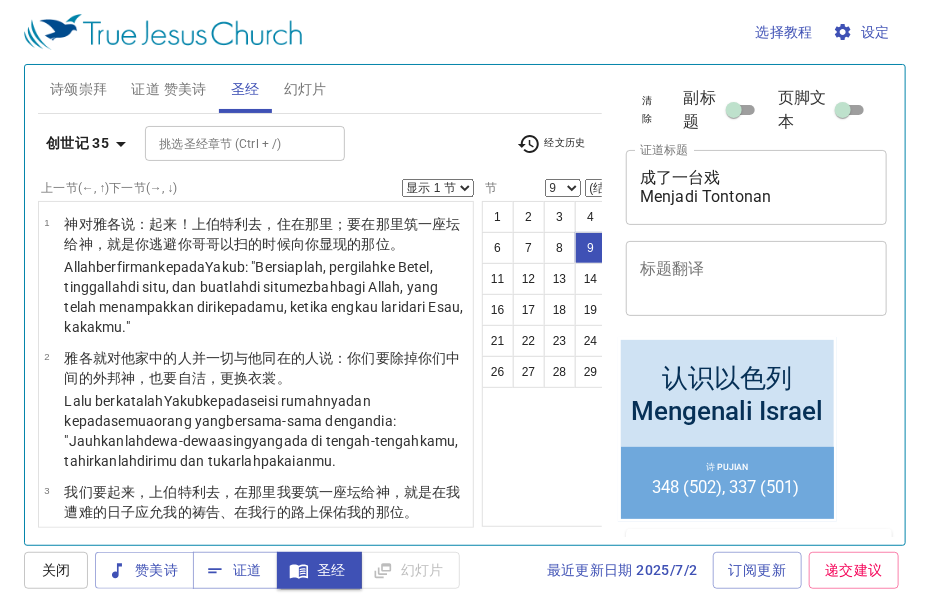 scroll, scrollTop: 964, scrollLeft: 0, axis: vertical 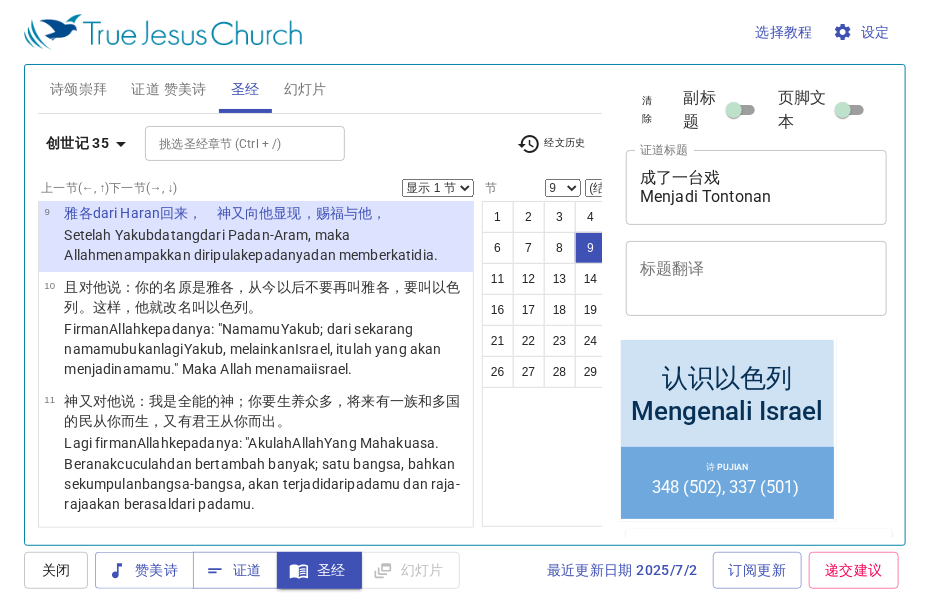 type 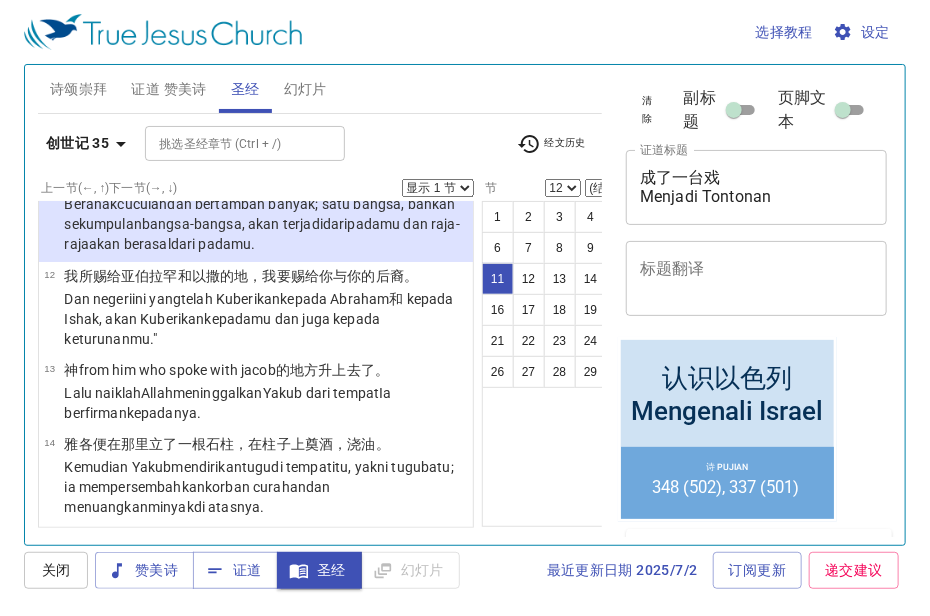 scroll, scrollTop: 1356, scrollLeft: 0, axis: vertical 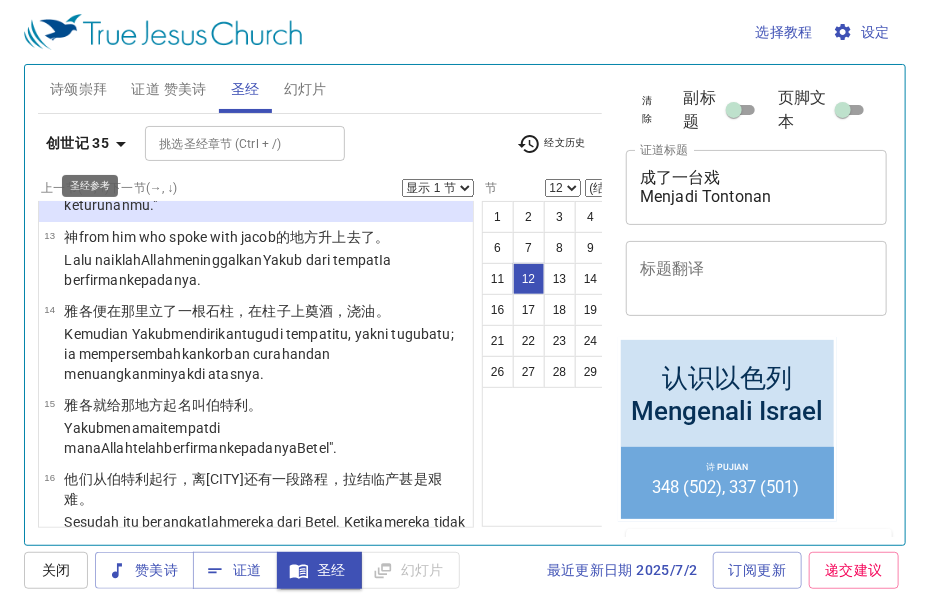 click 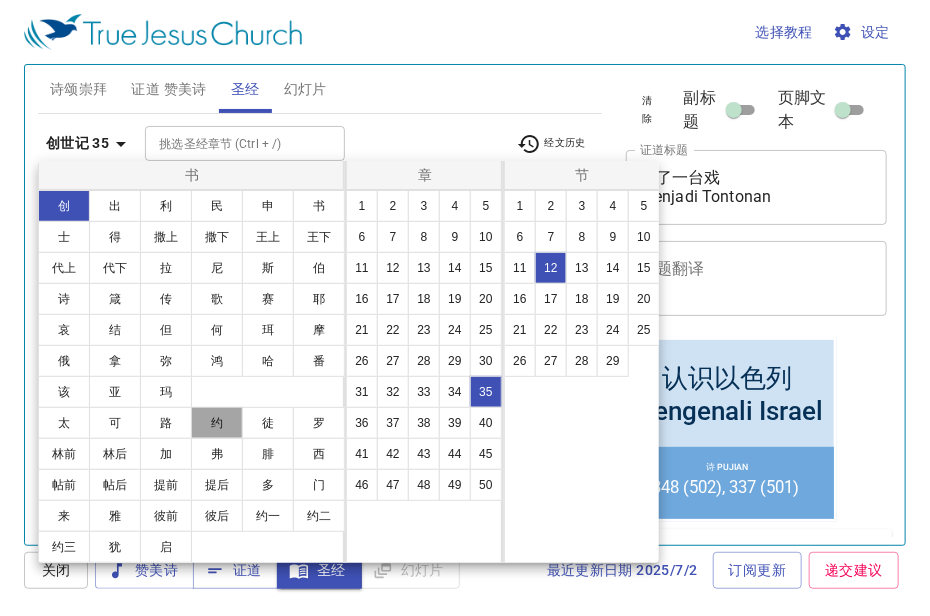 click on "约" at bounding box center (217, 423) 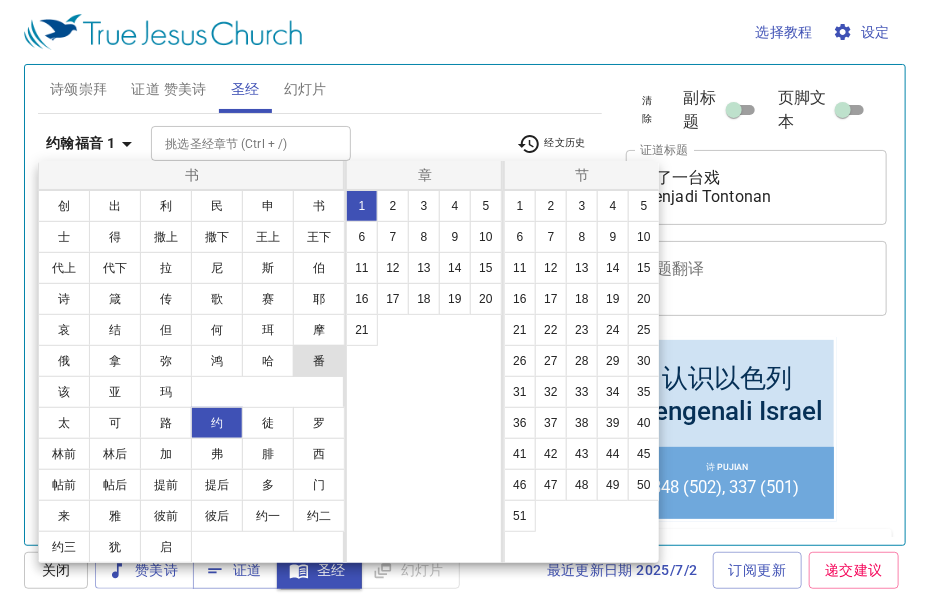 scroll, scrollTop: 0, scrollLeft: 0, axis: both 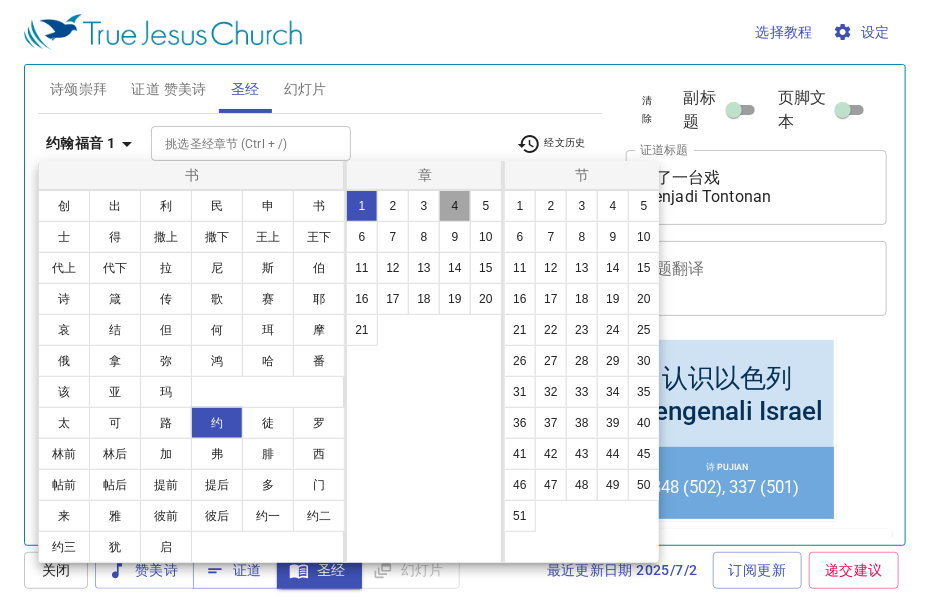 click on "4" at bounding box center [455, 206] 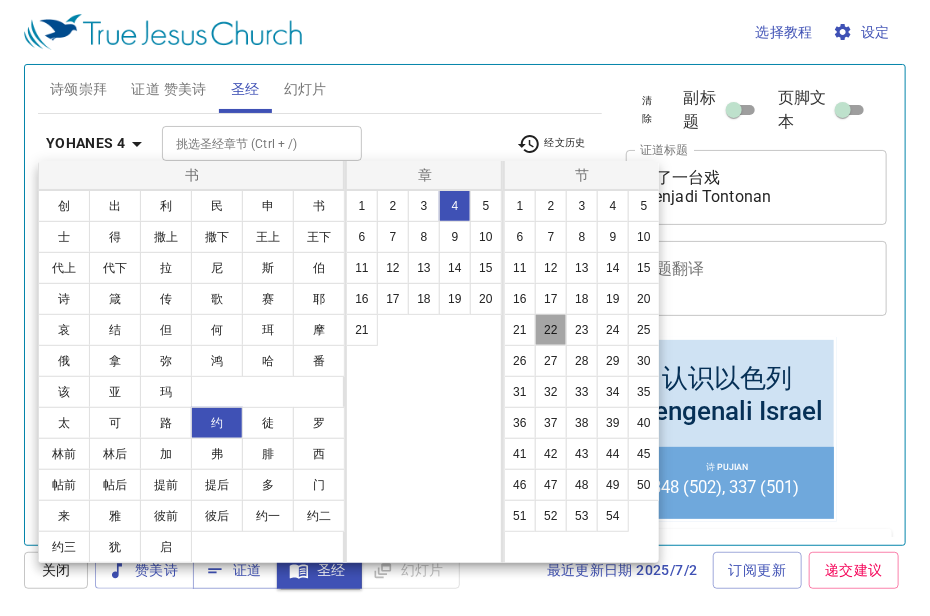 click on "22" at bounding box center [551, 330] 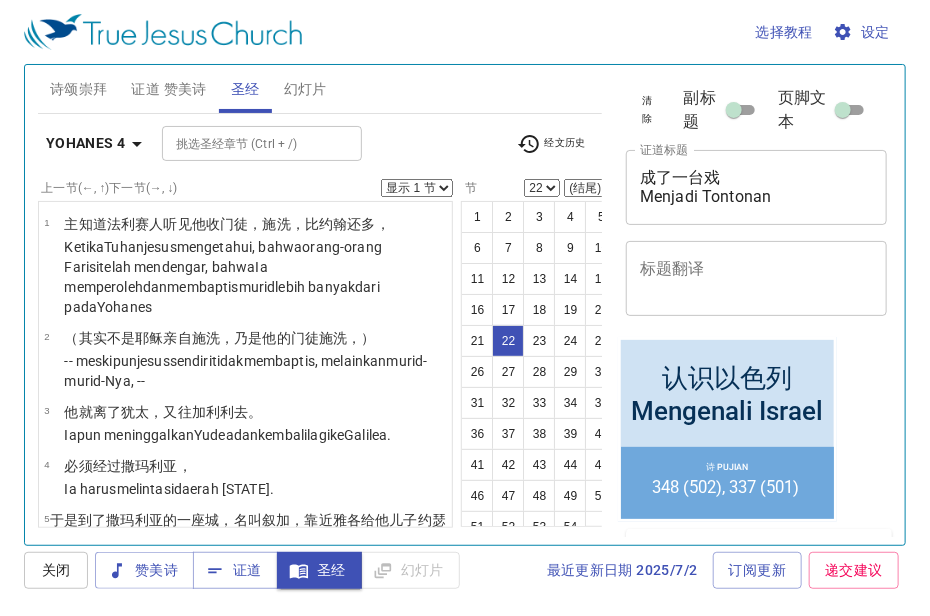 scroll, scrollTop: 2117, scrollLeft: 0, axis: vertical 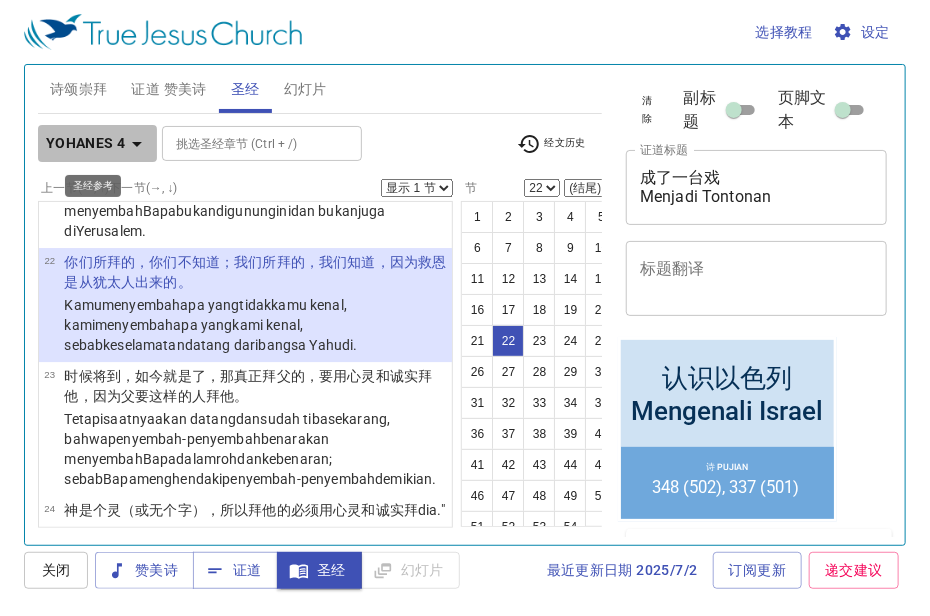 click 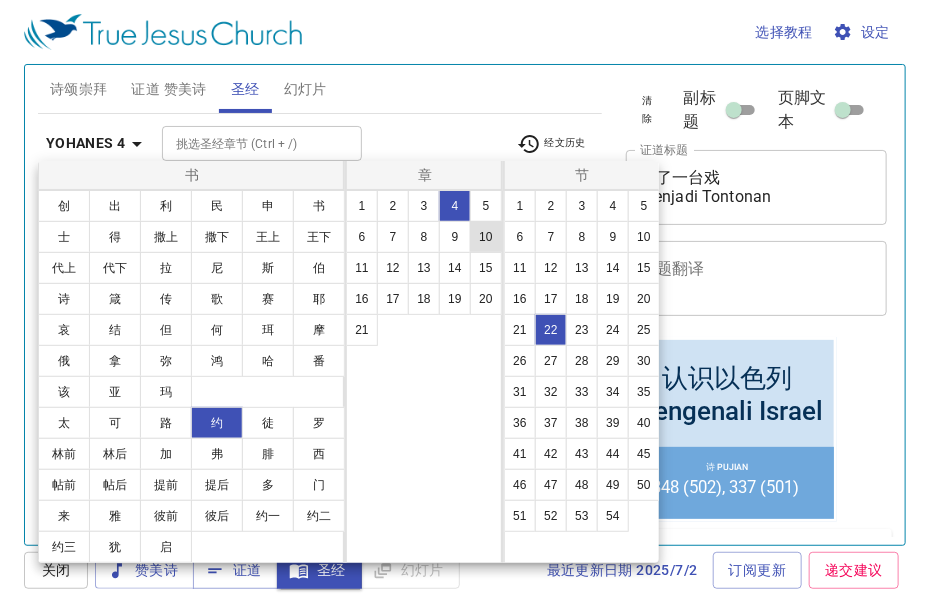 click on "10" at bounding box center [486, 237] 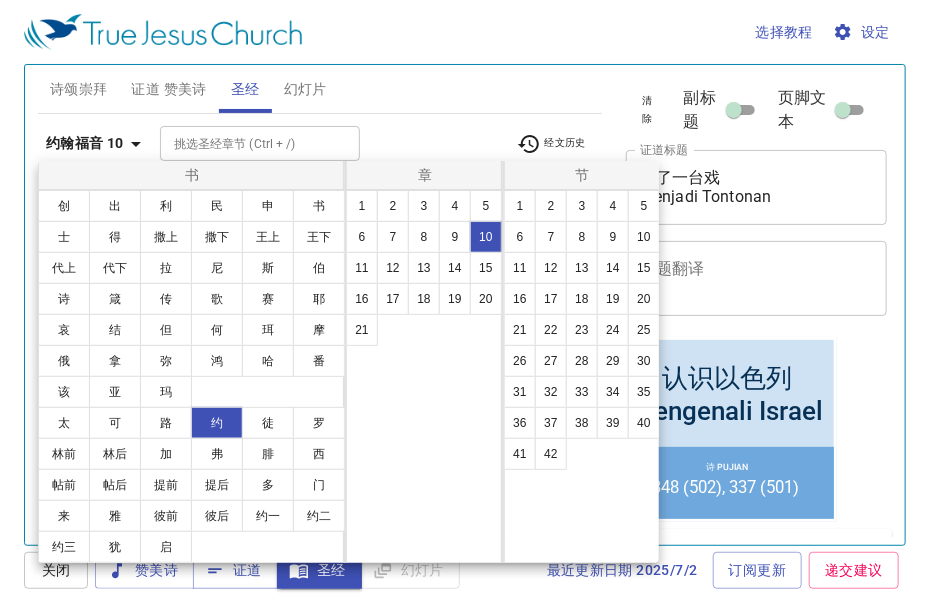 scroll, scrollTop: 0, scrollLeft: 0, axis: both 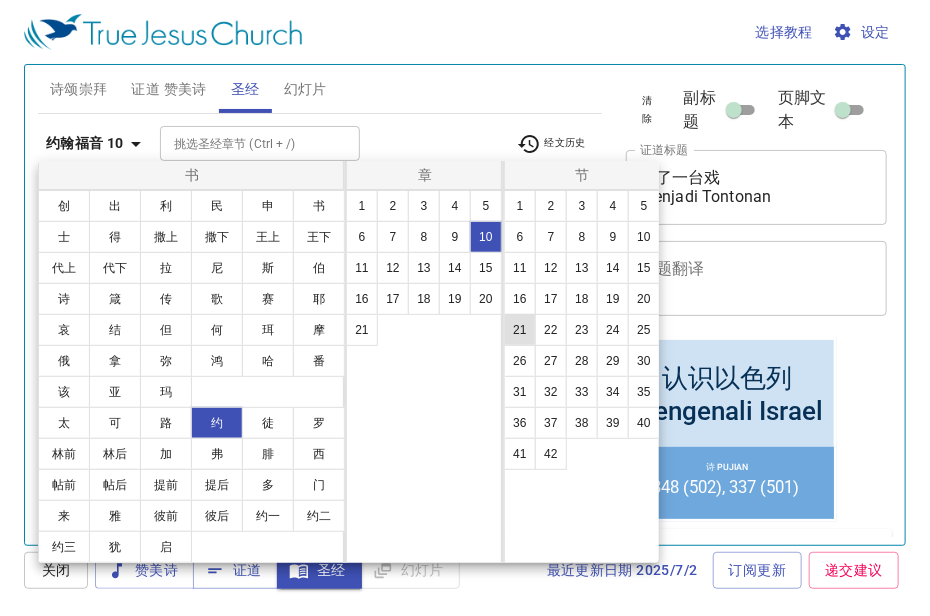 click on "21" at bounding box center (520, 330) 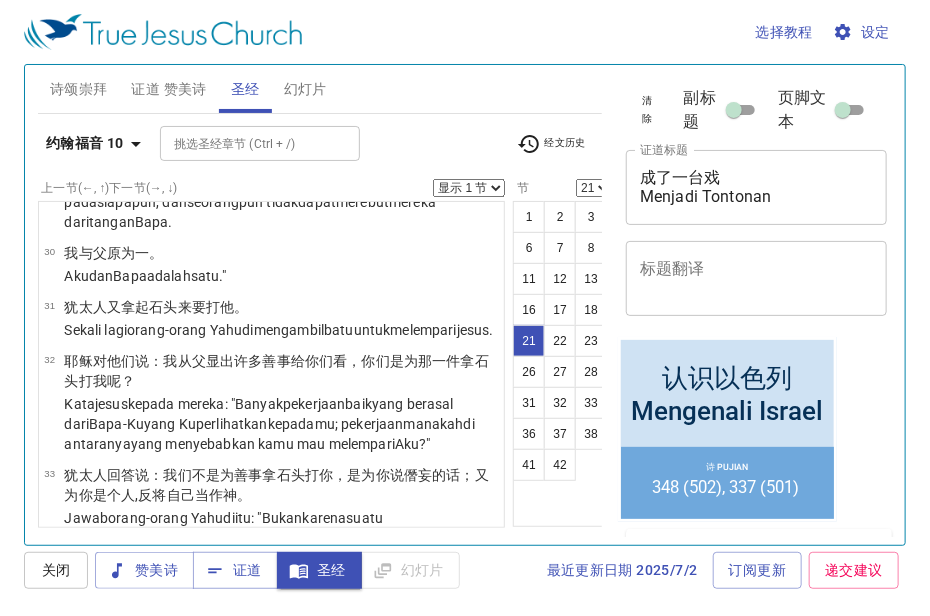 scroll, scrollTop: 2623, scrollLeft: 0, axis: vertical 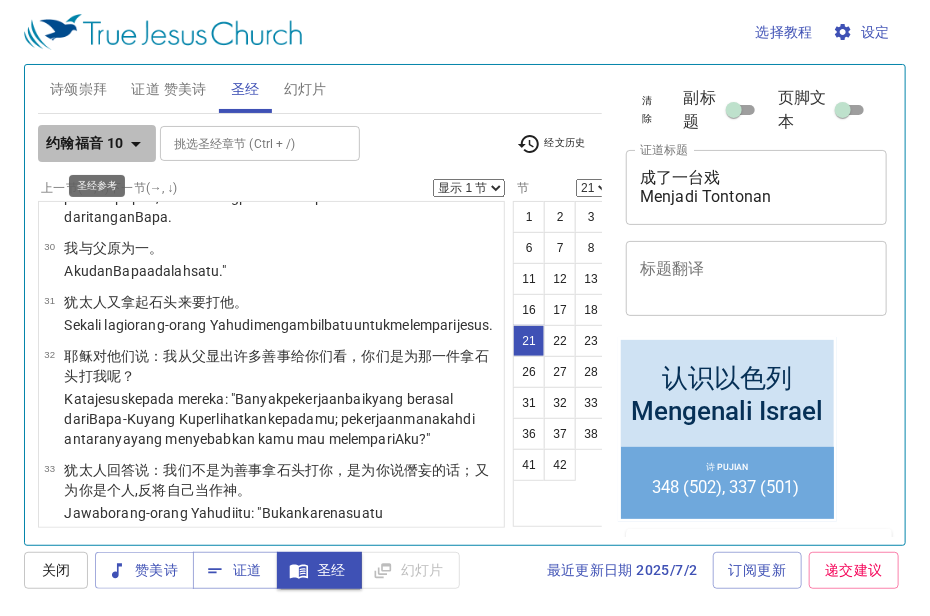 click 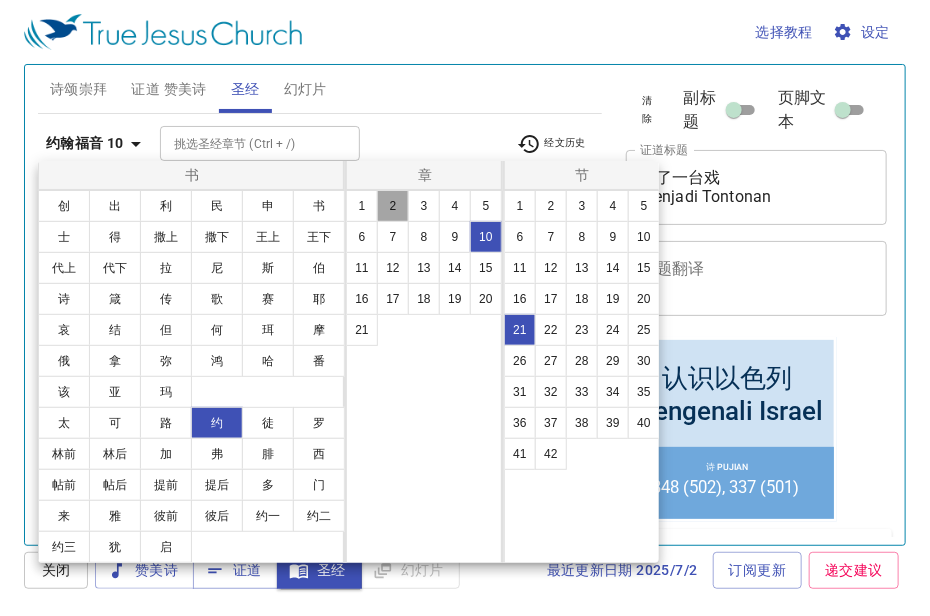 click on "2" at bounding box center [393, 206] 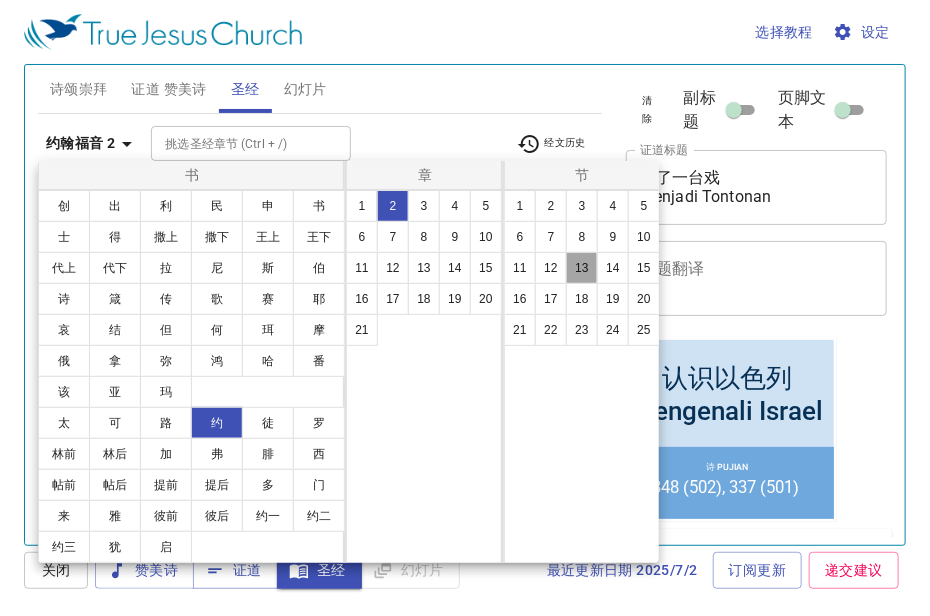 click on "13" at bounding box center (582, 268) 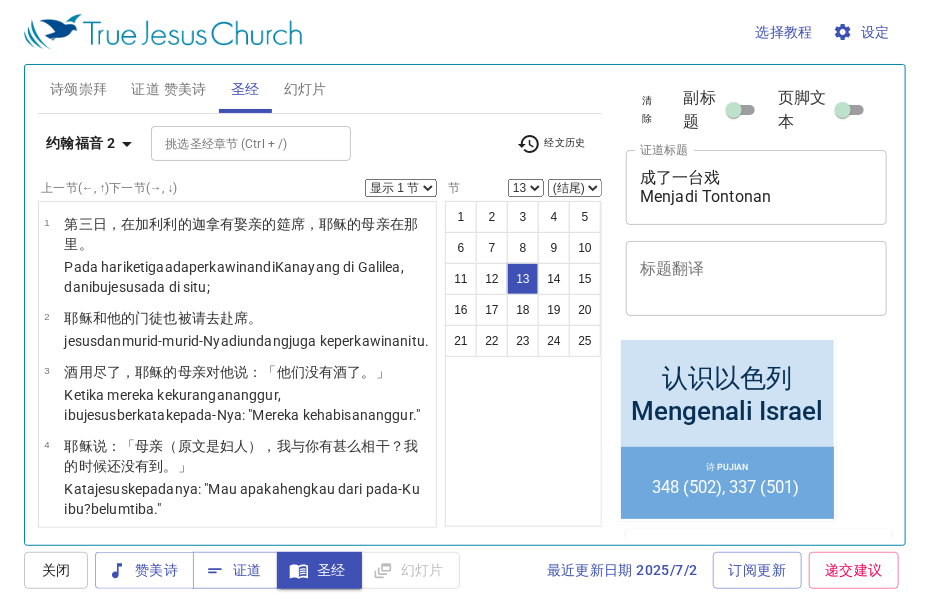 scroll, scrollTop: 1171, scrollLeft: 0, axis: vertical 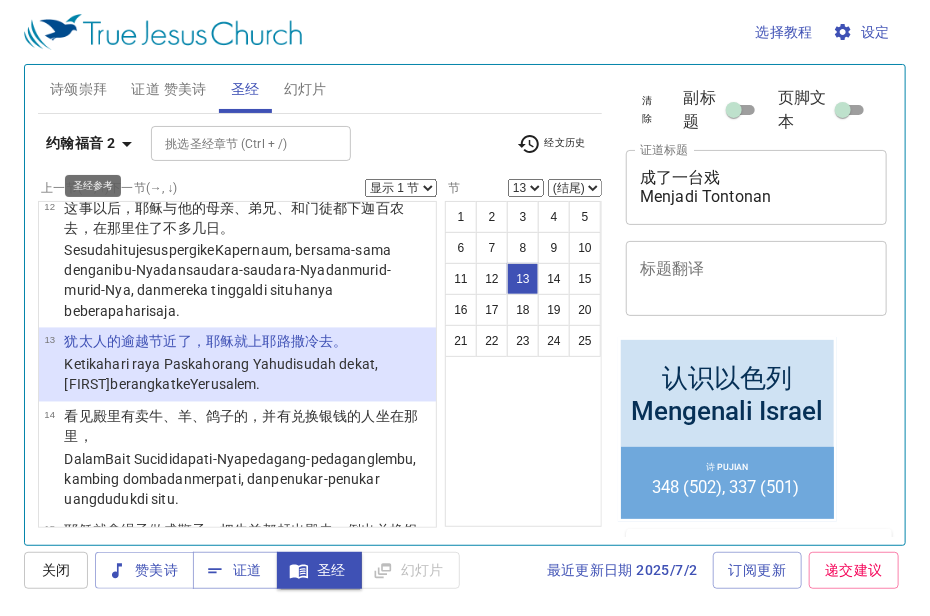 click 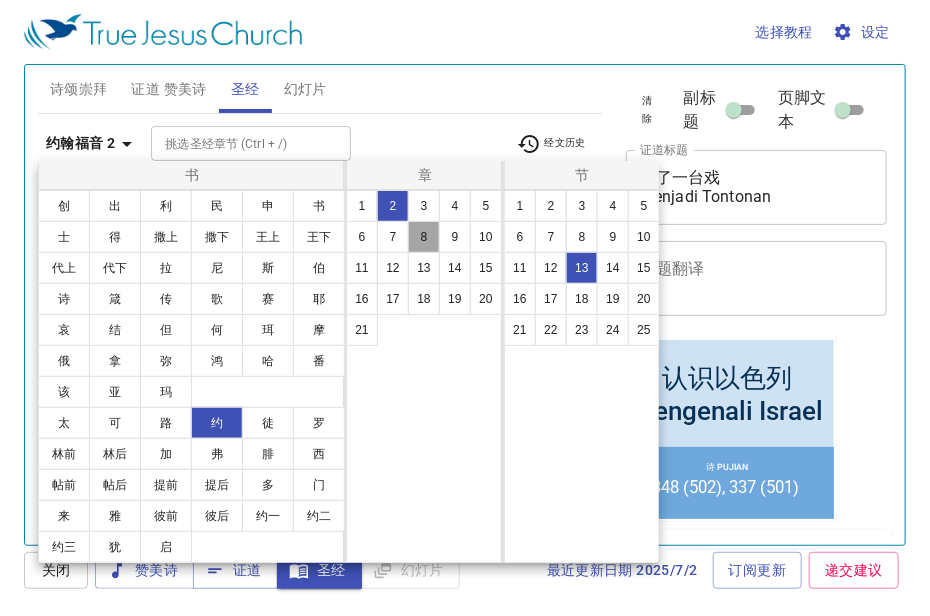 click on "8" at bounding box center (424, 237) 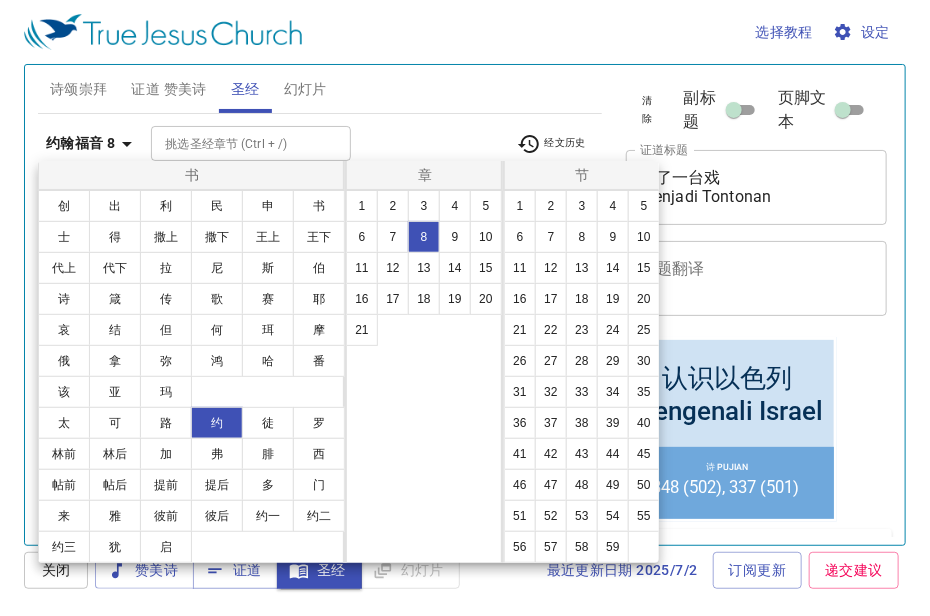 scroll, scrollTop: 0, scrollLeft: 0, axis: both 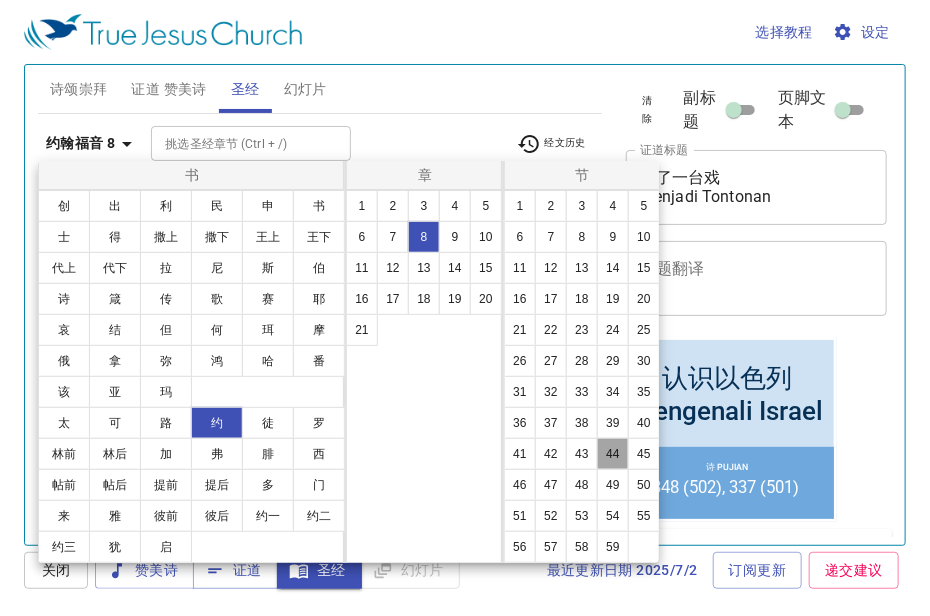 click on "44" at bounding box center [613, 454] 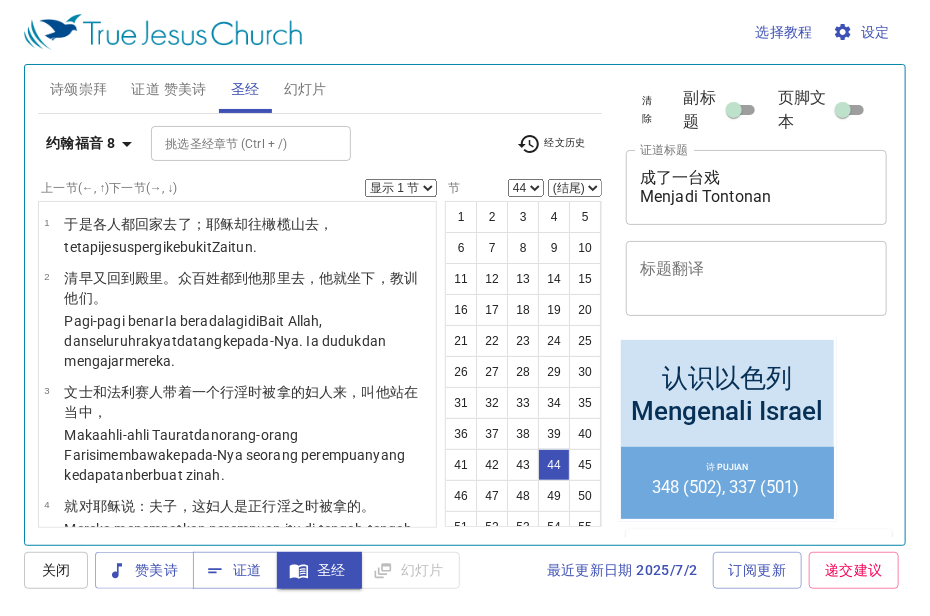 scroll, scrollTop: 4827, scrollLeft: 0, axis: vertical 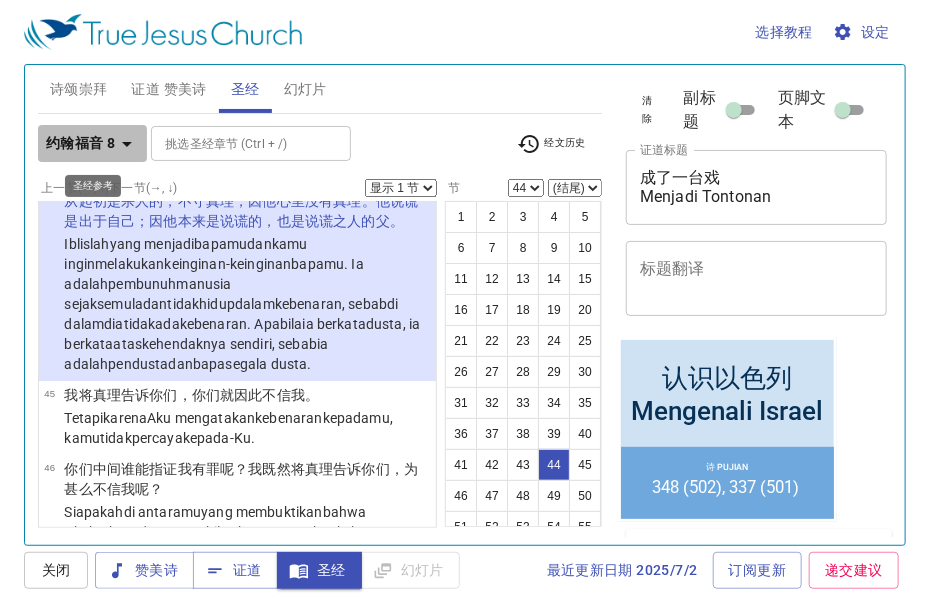 click 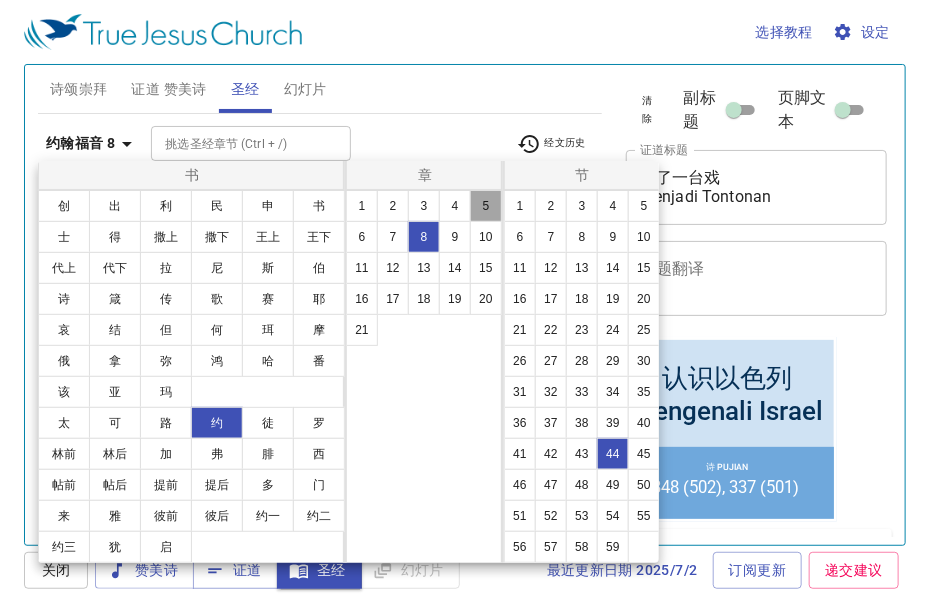 click on "5" at bounding box center [486, 206] 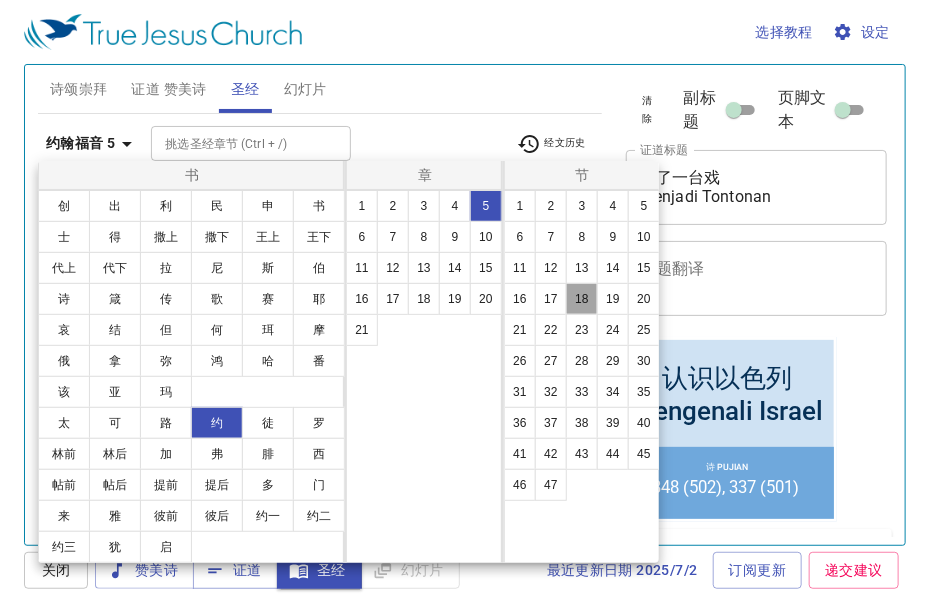 click on "18" at bounding box center [582, 299] 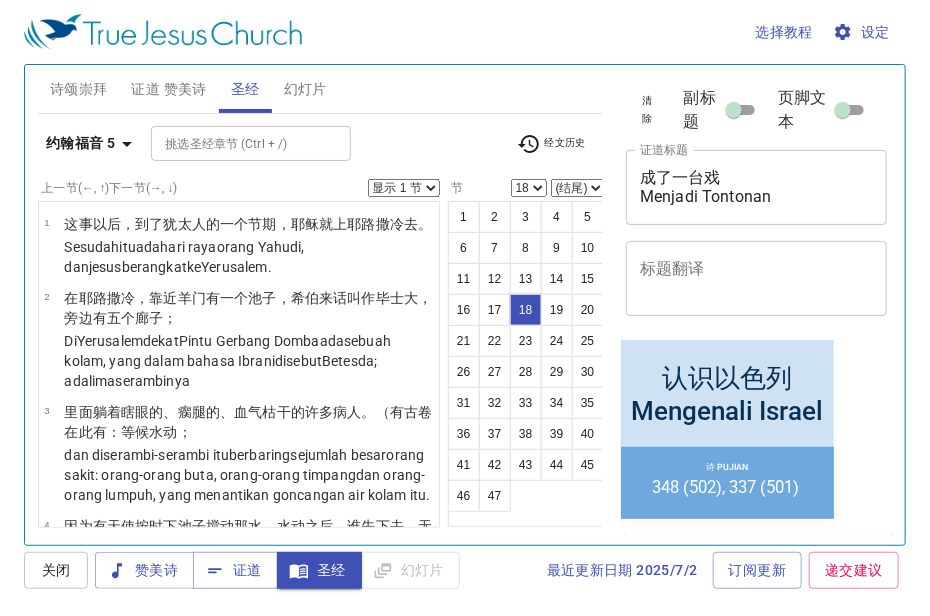 scroll, scrollTop: 1740, scrollLeft: 0, axis: vertical 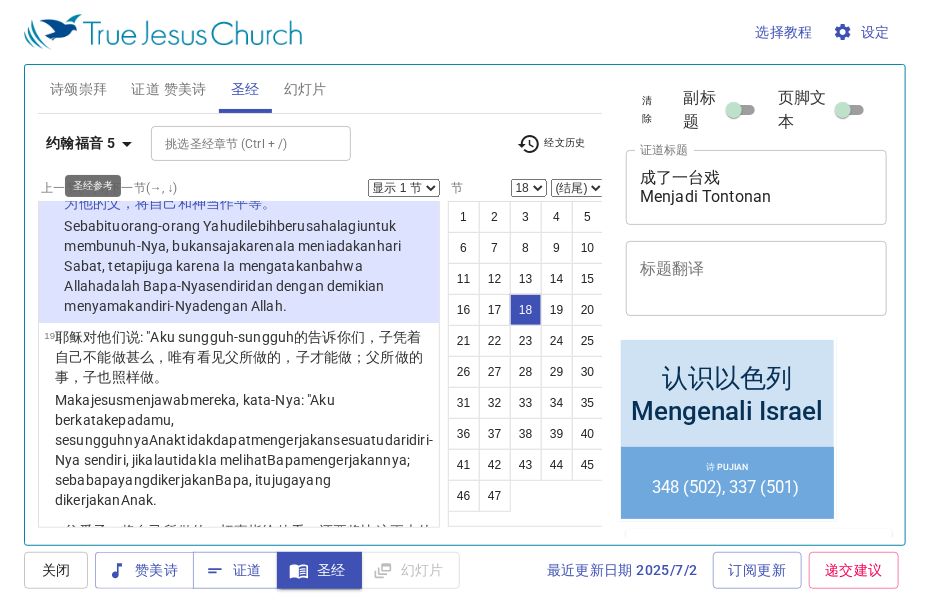 click 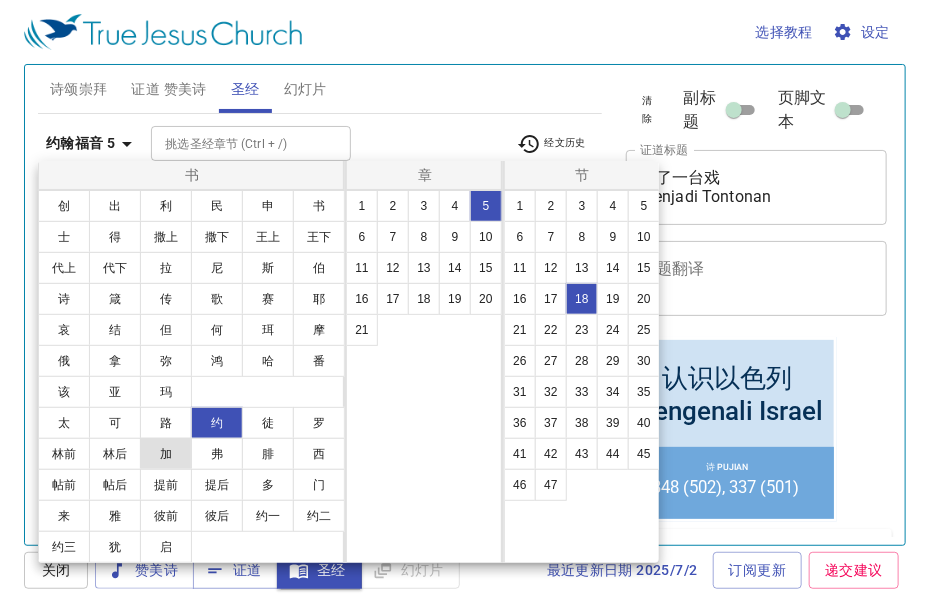 click on "加" at bounding box center [166, 454] 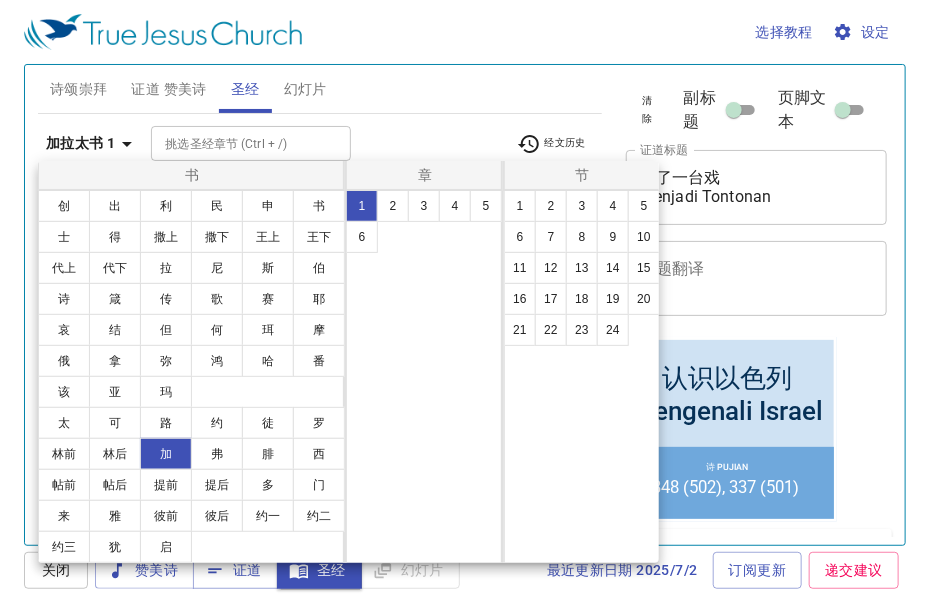 scroll, scrollTop: 0, scrollLeft: 0, axis: both 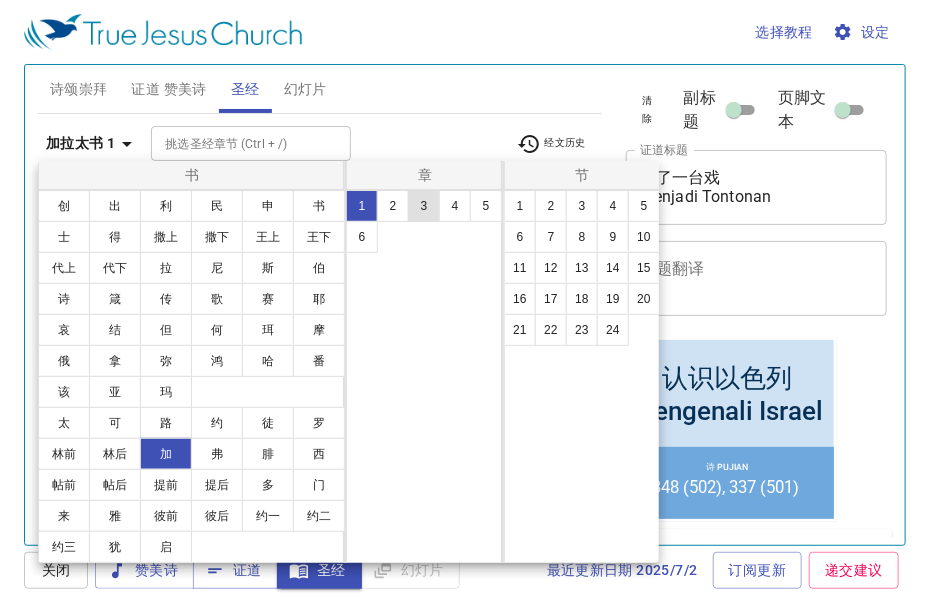 click on "3" at bounding box center (424, 206) 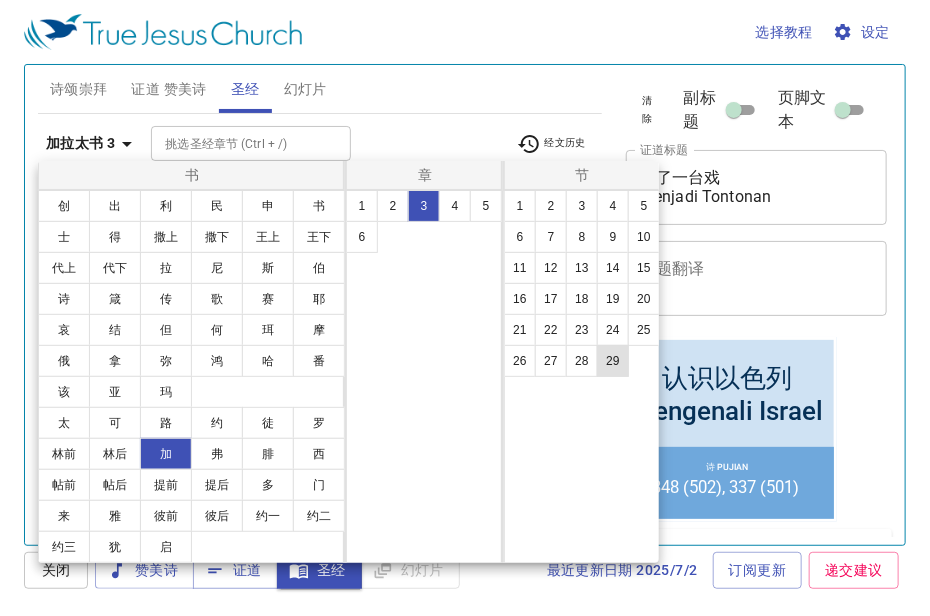 click on "29" at bounding box center (613, 361) 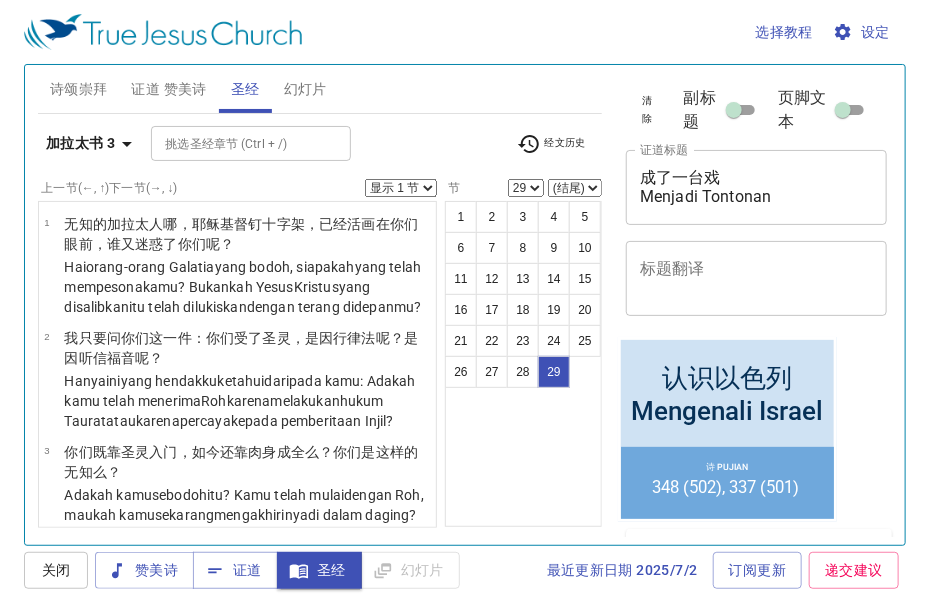 scroll, scrollTop: 3198, scrollLeft: 0, axis: vertical 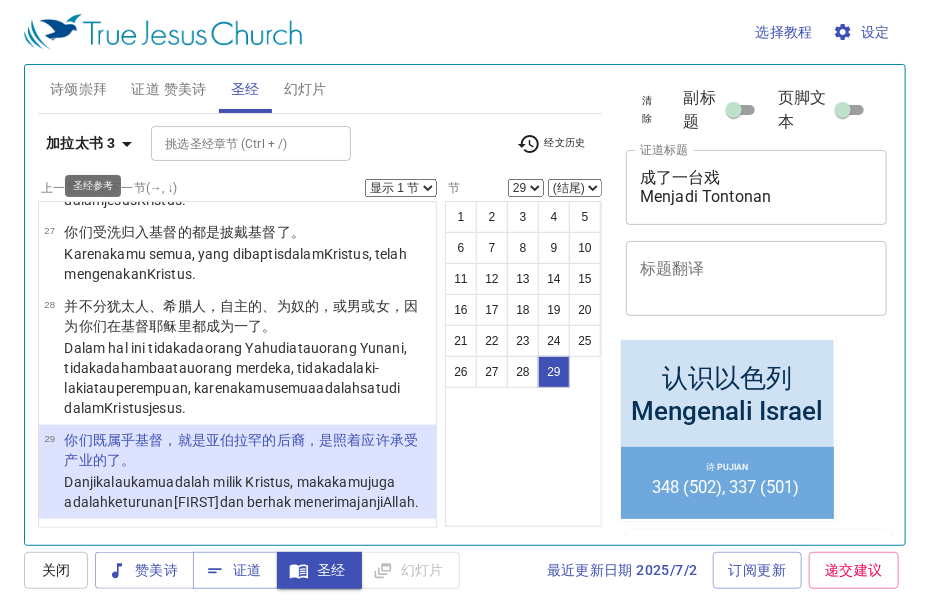 click 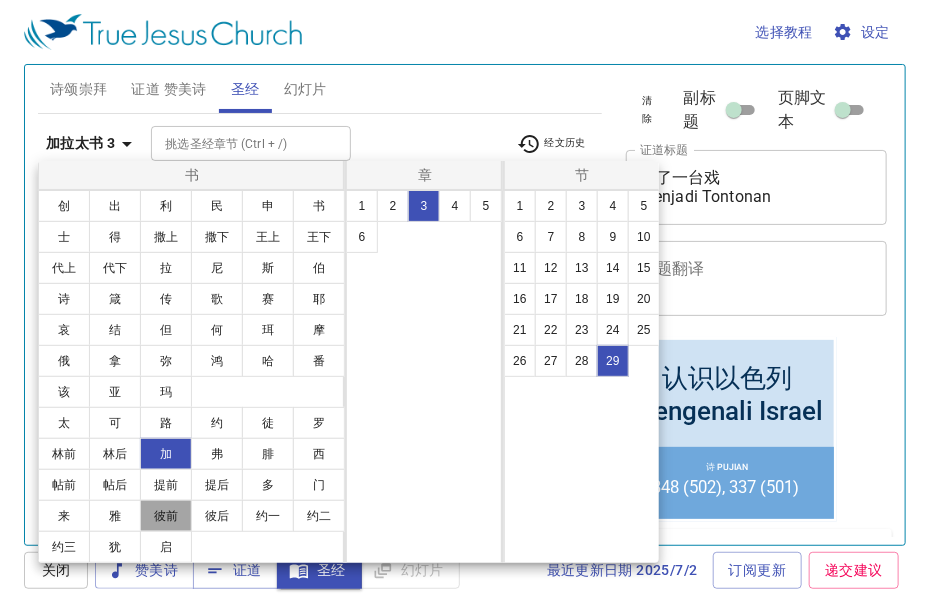 click on "彼前" at bounding box center (166, 516) 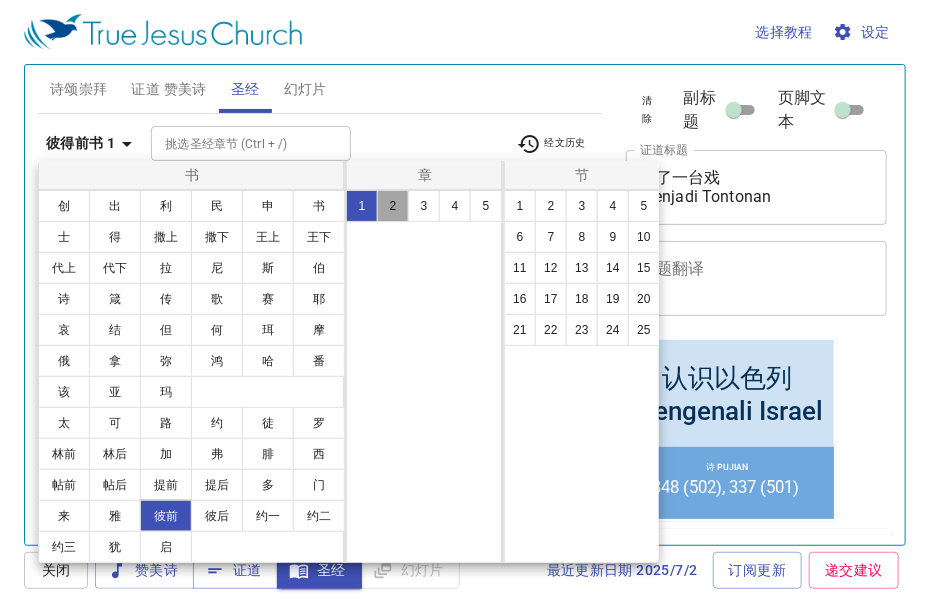 click on "2" at bounding box center [393, 206] 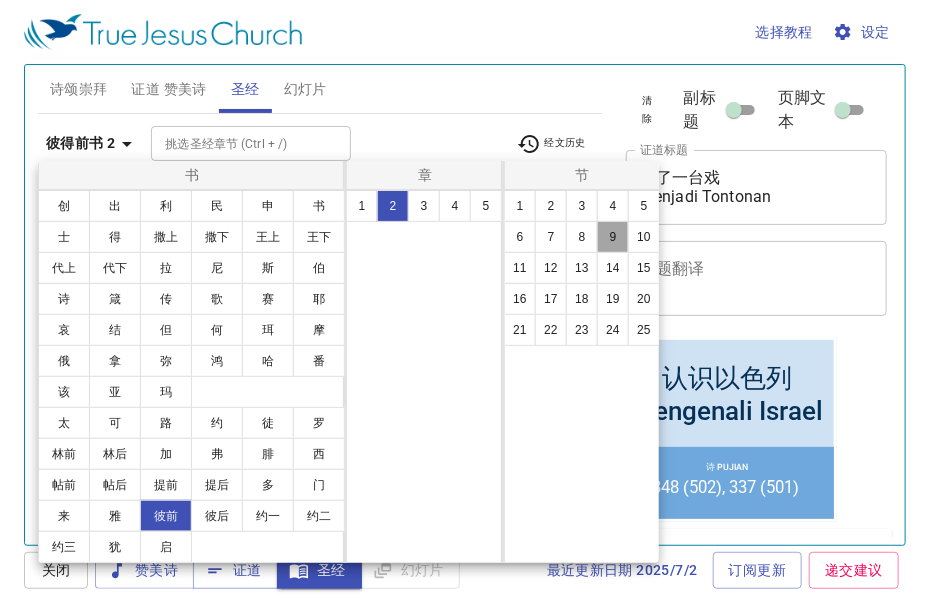 click on "9" at bounding box center (613, 237) 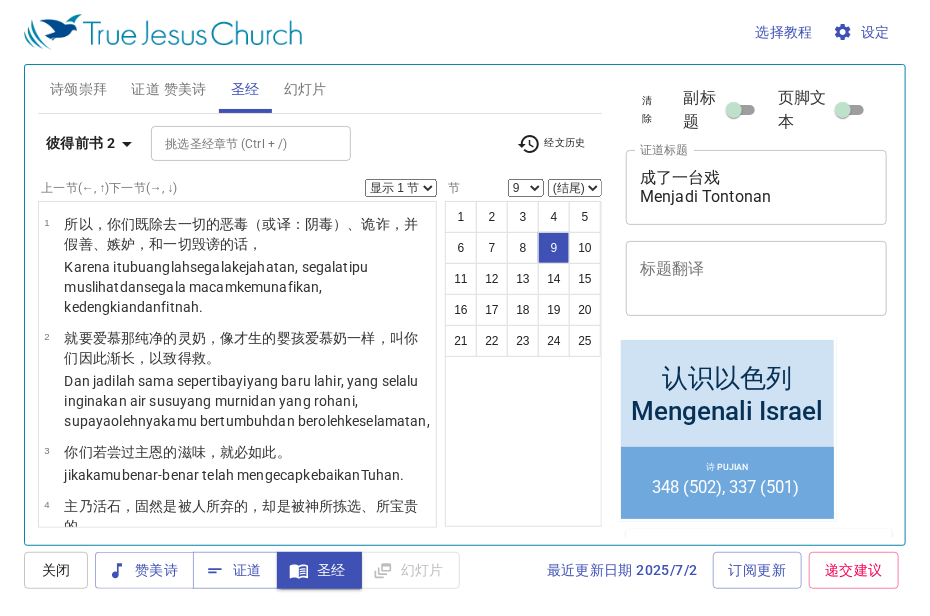scroll, scrollTop: 954, scrollLeft: 0, axis: vertical 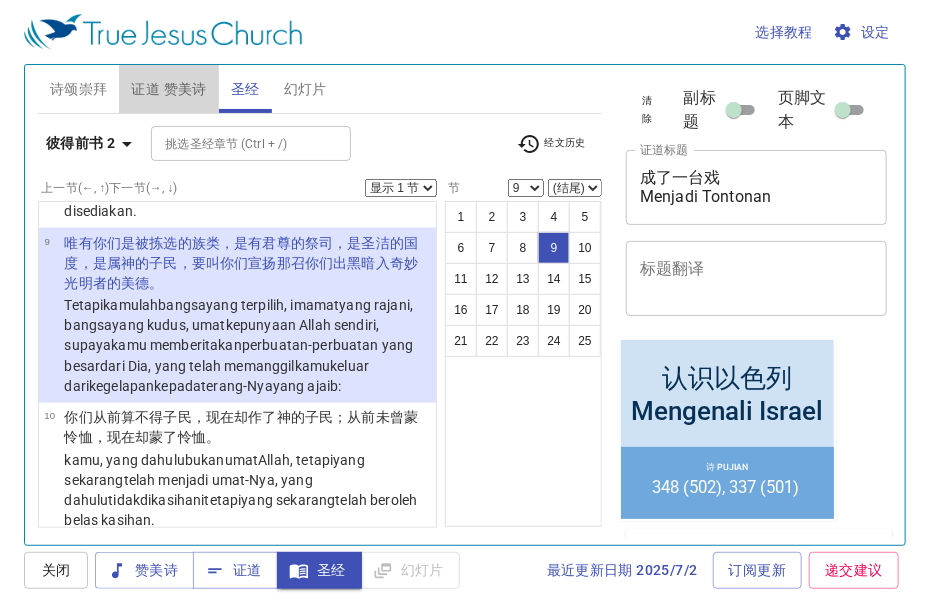 click on "证道 赞美诗" at bounding box center (168, 89) 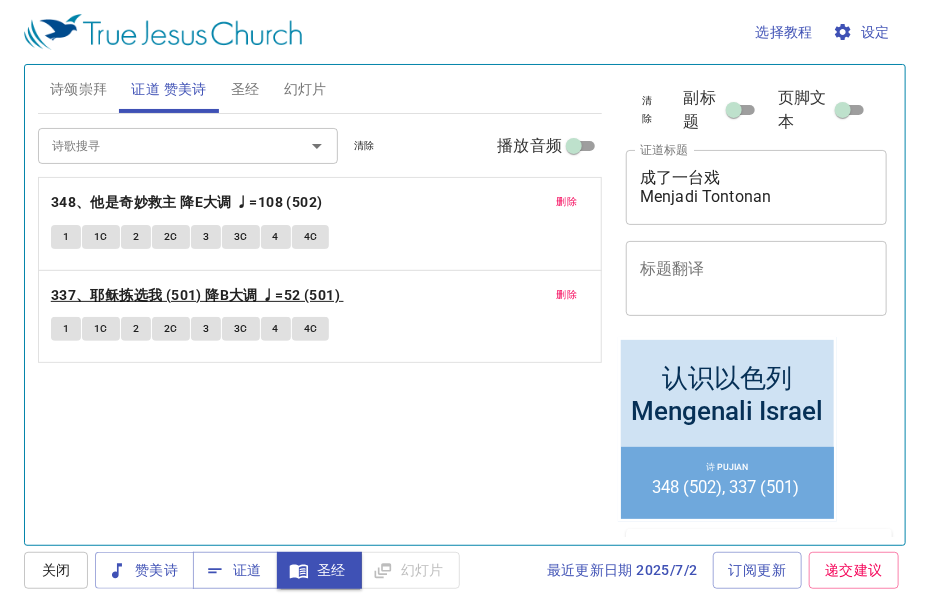 click on "337、耶稣拣选我 (501) 降B大调 ♩=52 (501)" at bounding box center [195, 295] 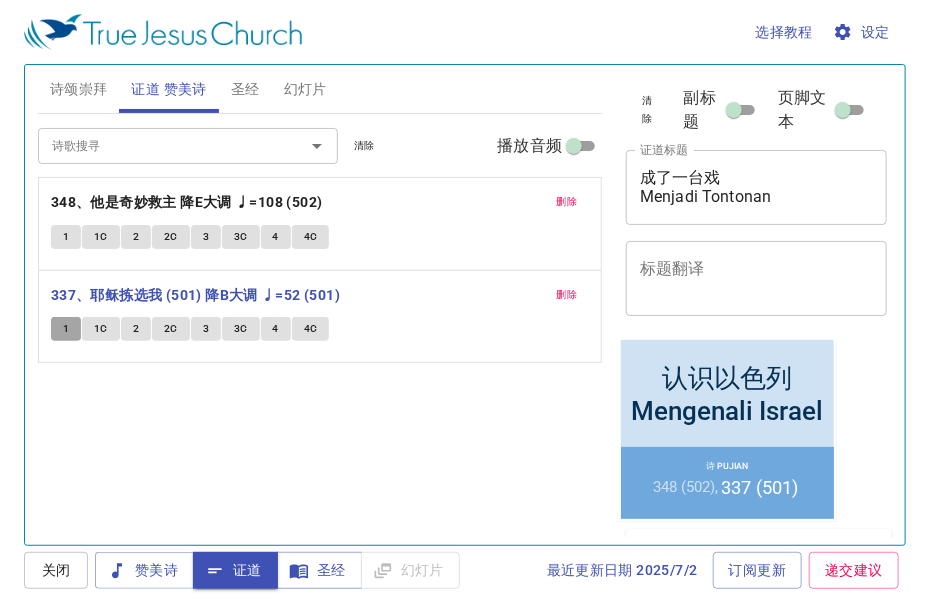 click on "1" at bounding box center (66, 329) 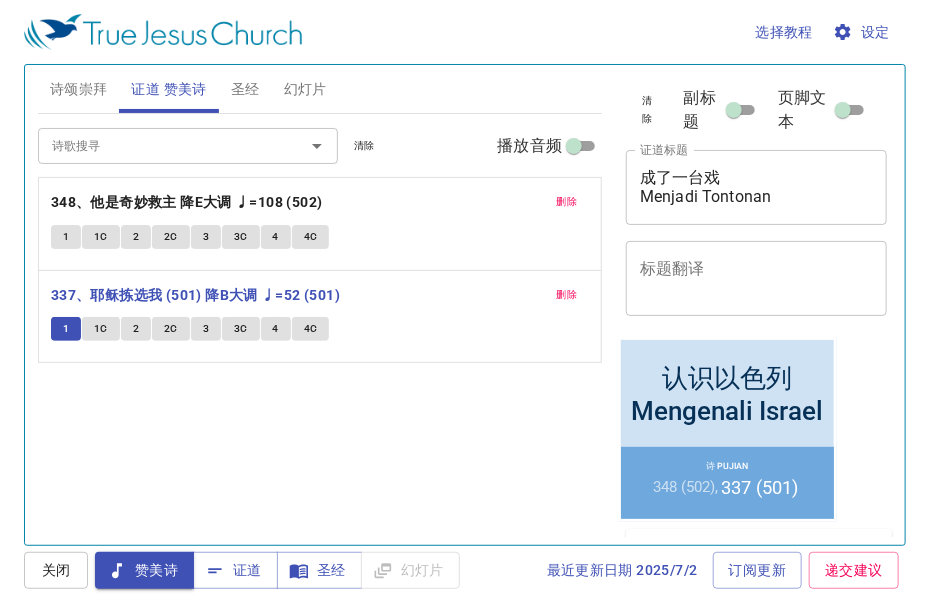 type 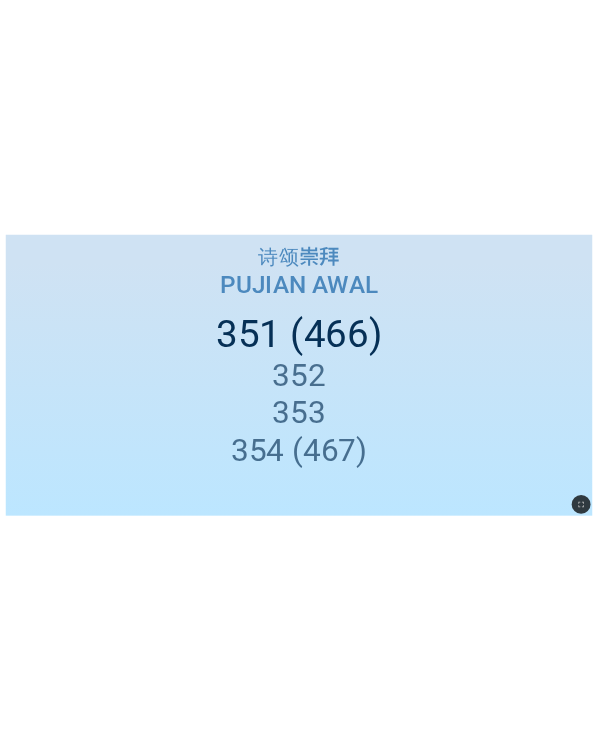scroll, scrollTop: 0, scrollLeft: 0, axis: both 